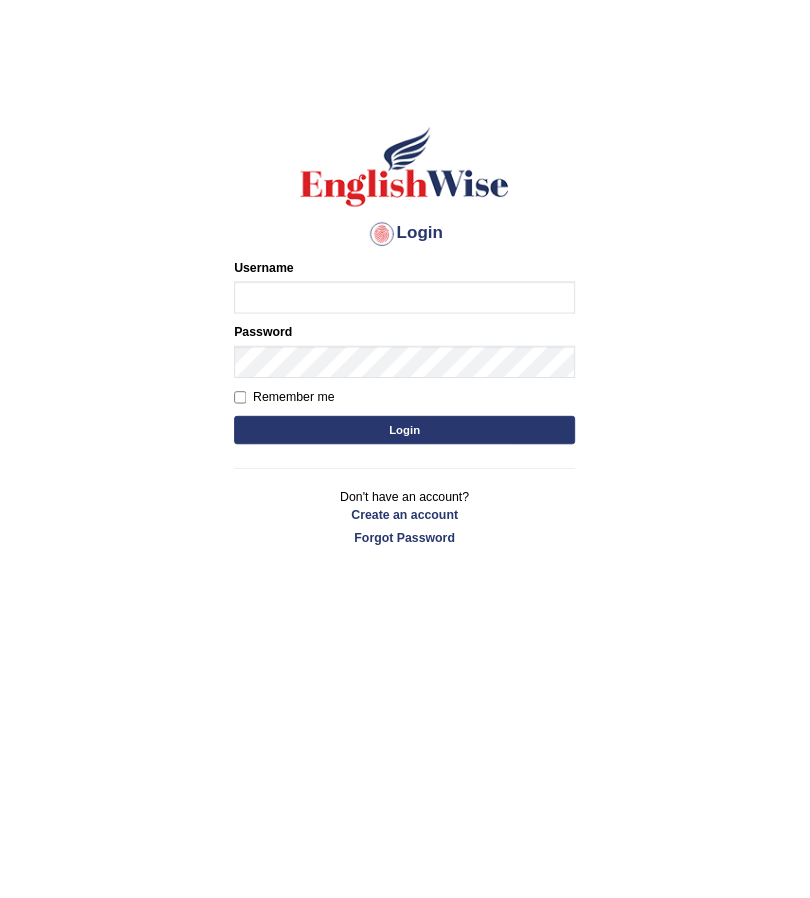 scroll, scrollTop: 0, scrollLeft: 0, axis: both 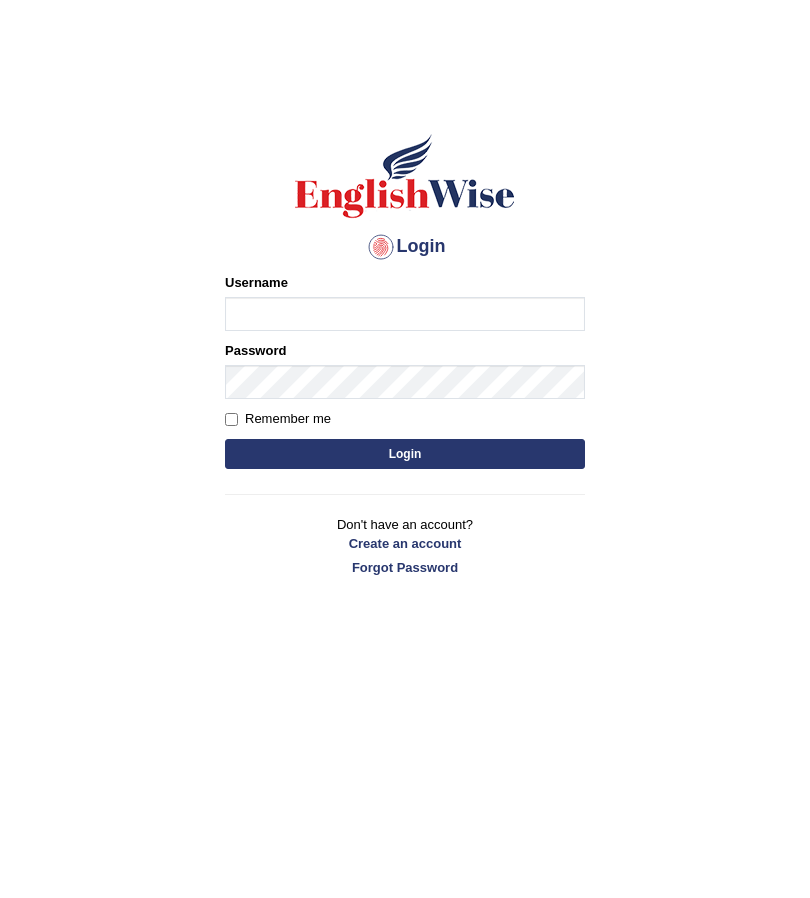 click on "Username" at bounding box center [405, 314] 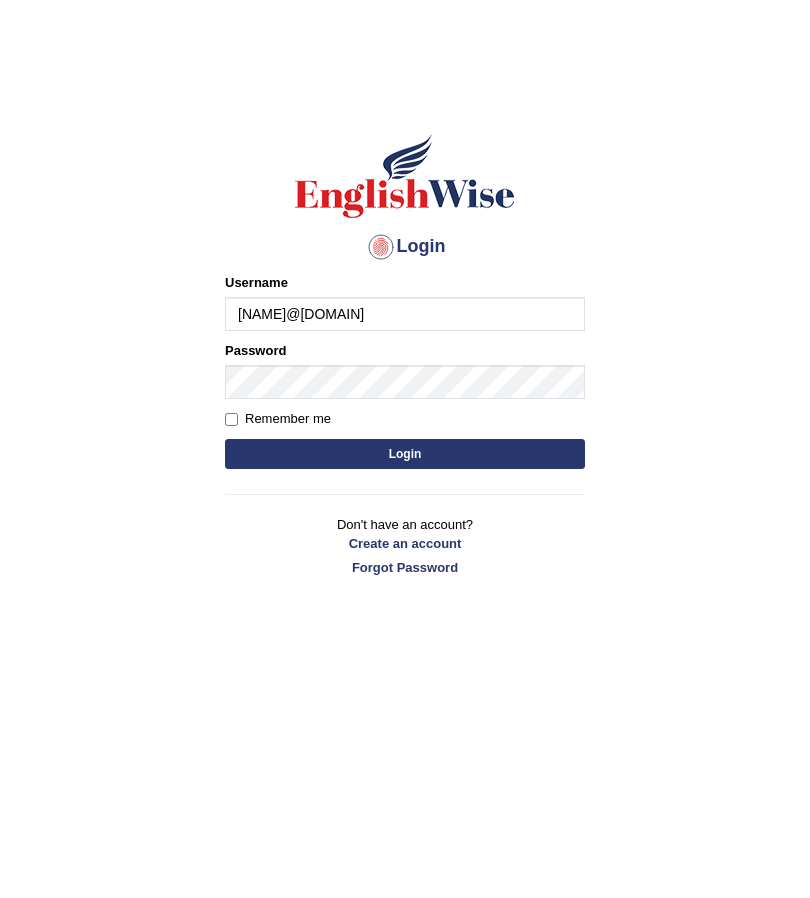 type on "[NAME]@[DOMAIN]" 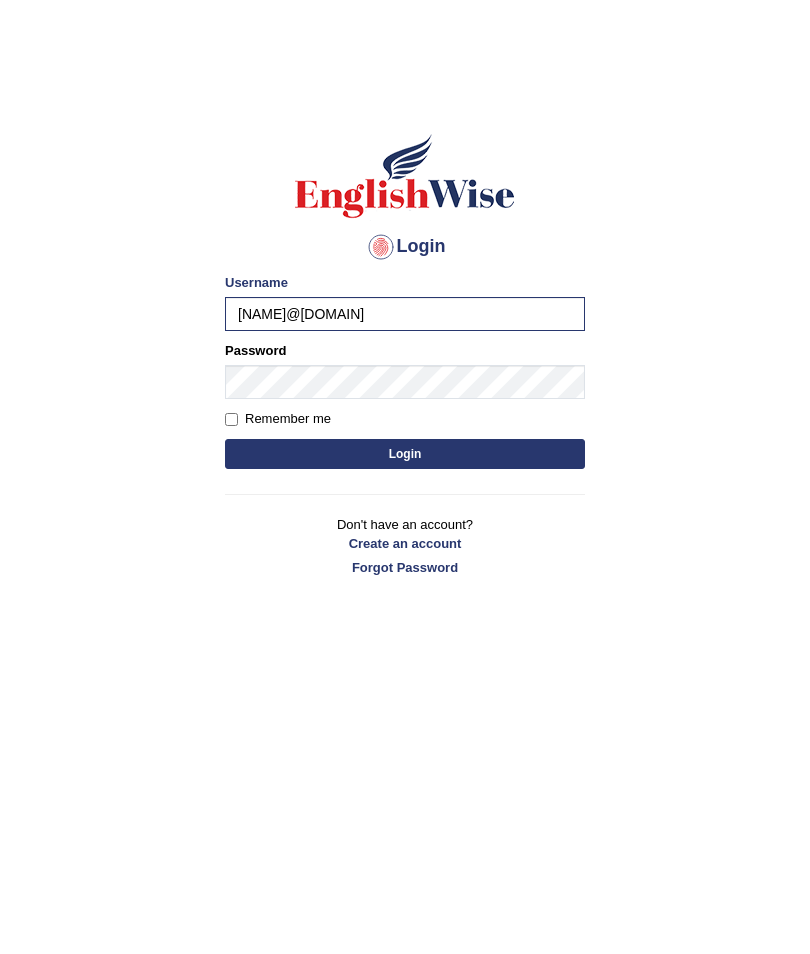click on "Remember me" at bounding box center (231, 419) 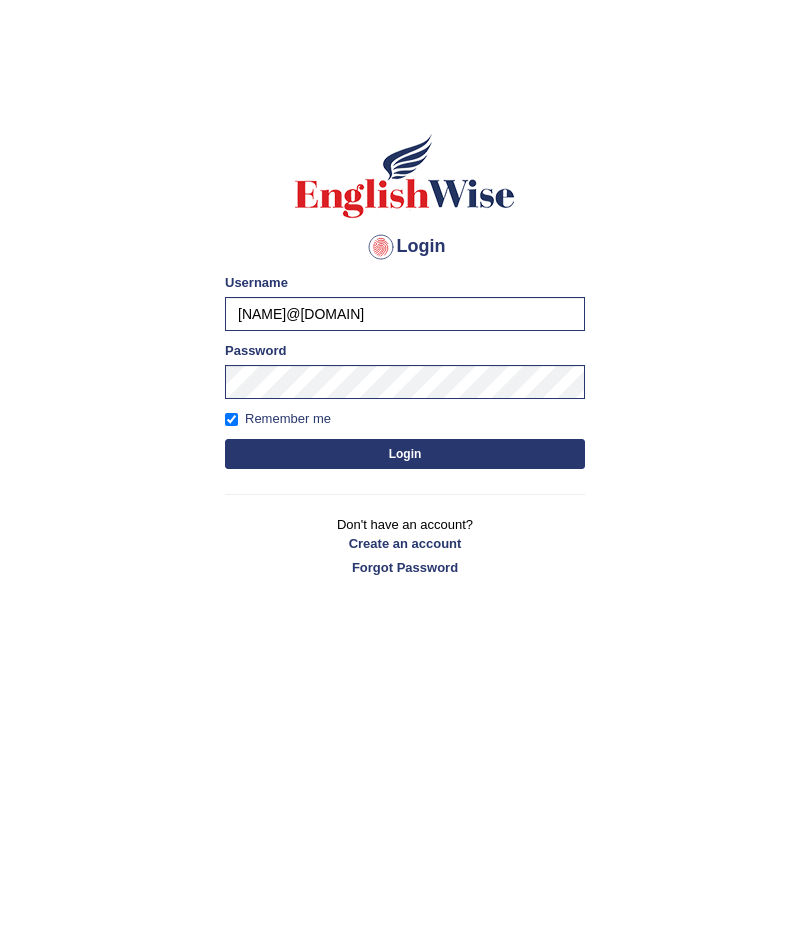click on "Login" at bounding box center (405, 454) 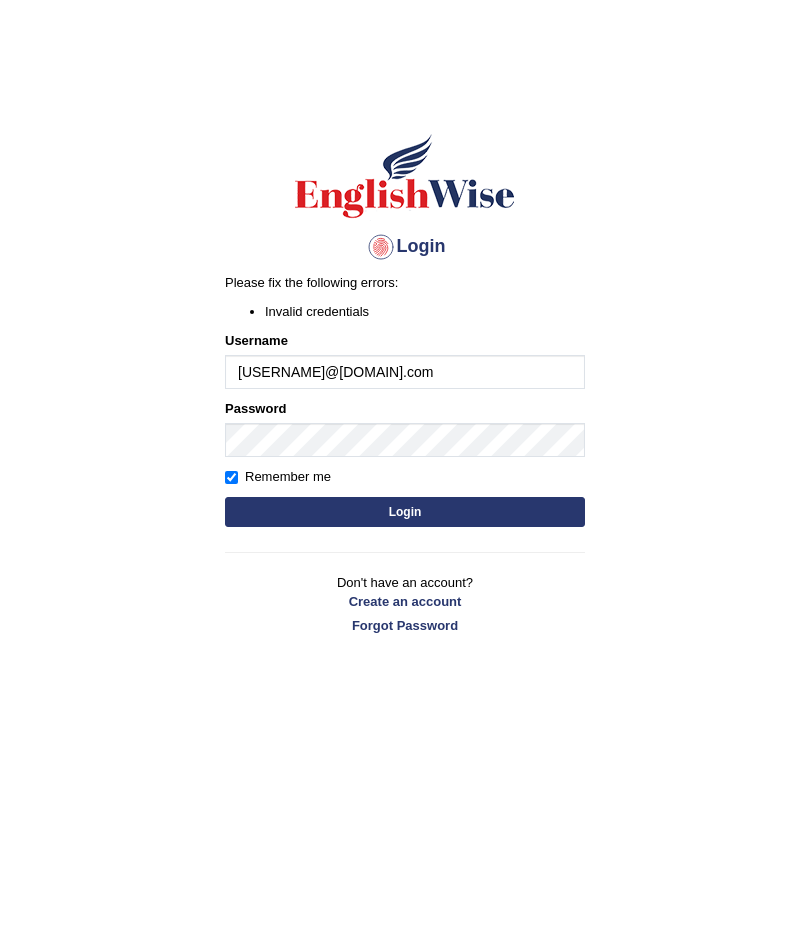 scroll, scrollTop: 0, scrollLeft: 0, axis: both 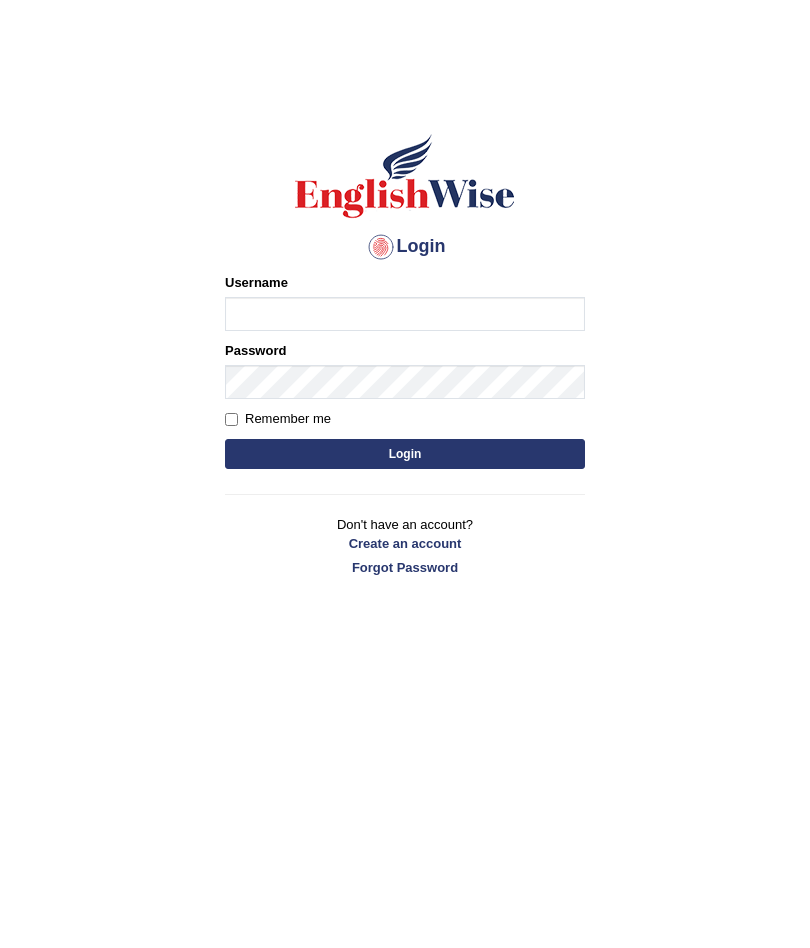 click on "Username" at bounding box center (405, 314) 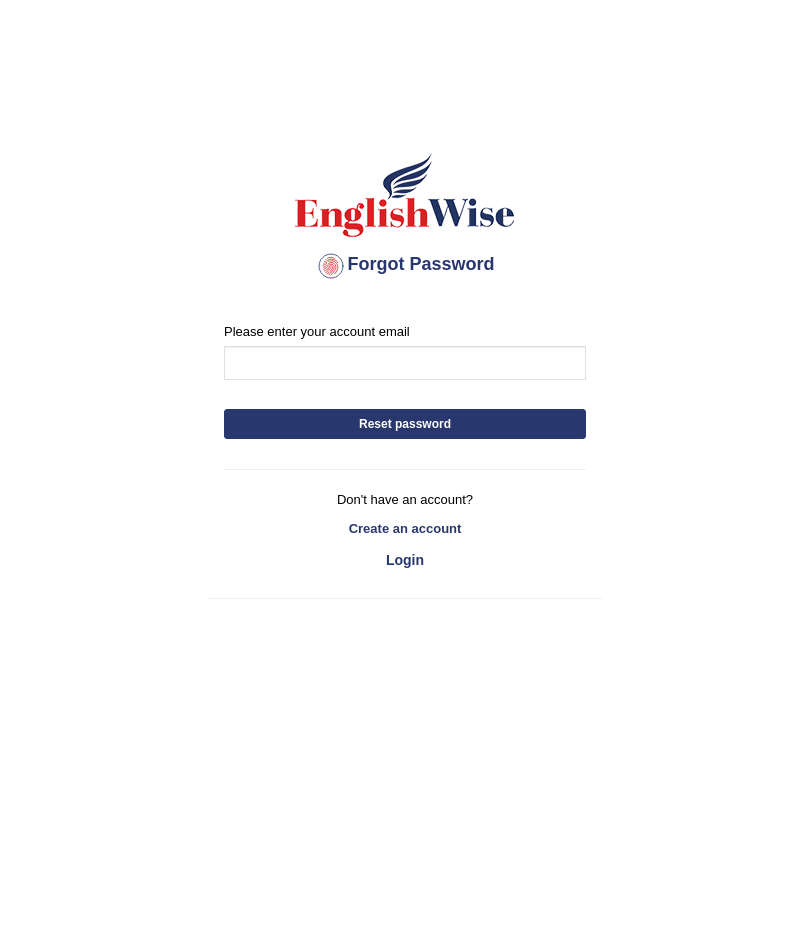 scroll, scrollTop: 0, scrollLeft: 0, axis: both 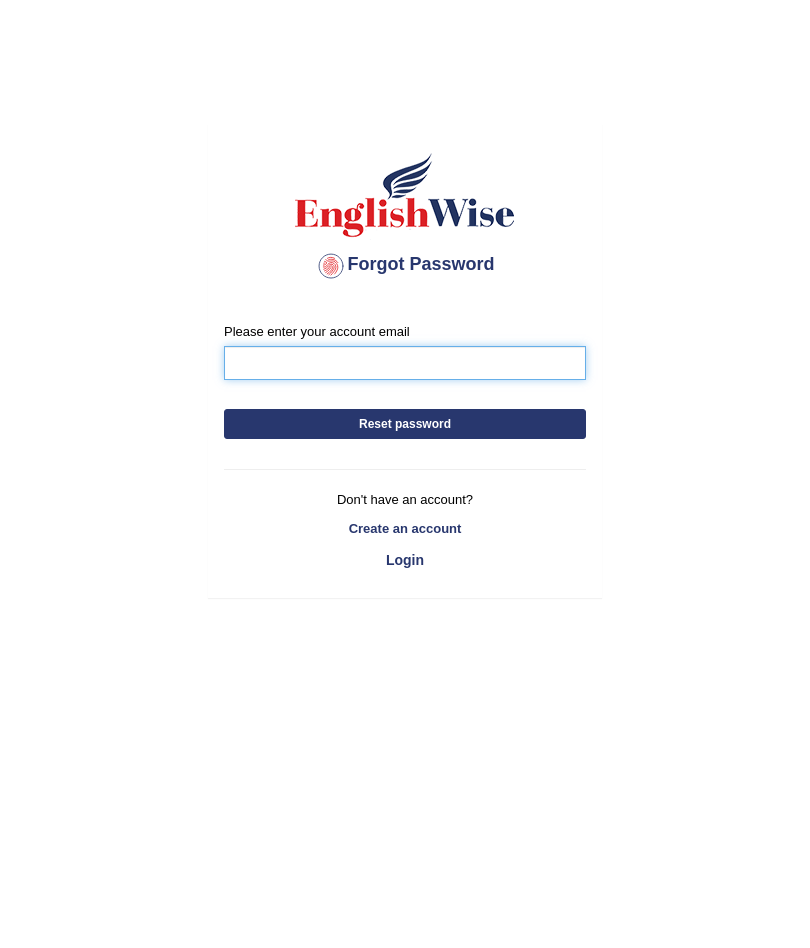 click on "Please enter your account email" at bounding box center [405, 363] 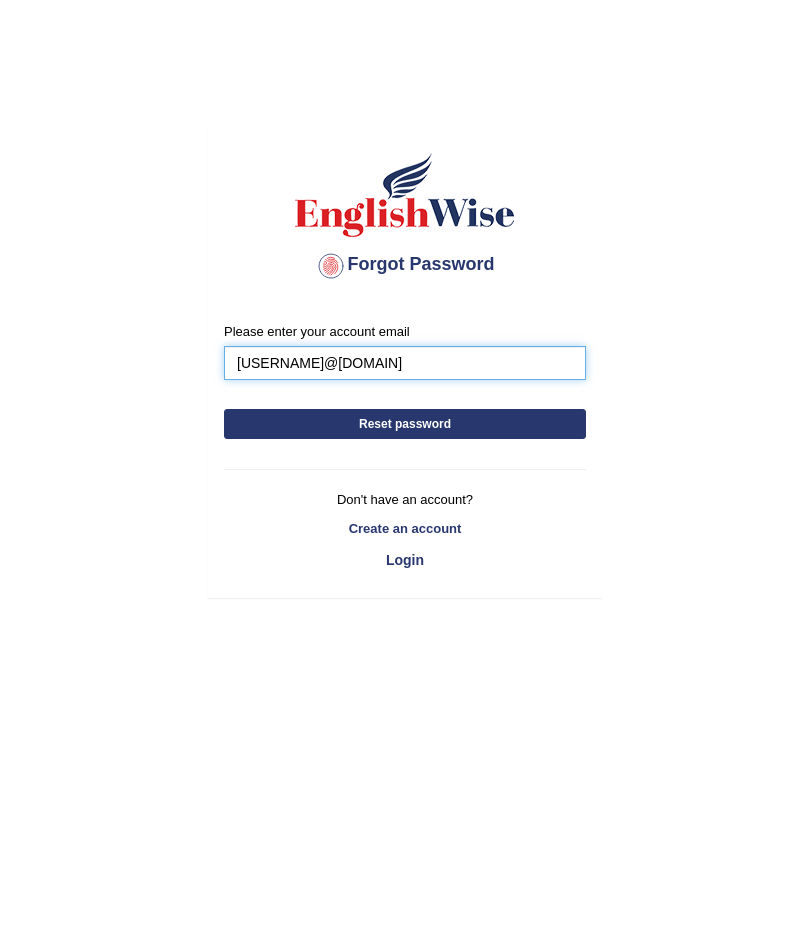 type on "Hamsa.kh91@gmail.com" 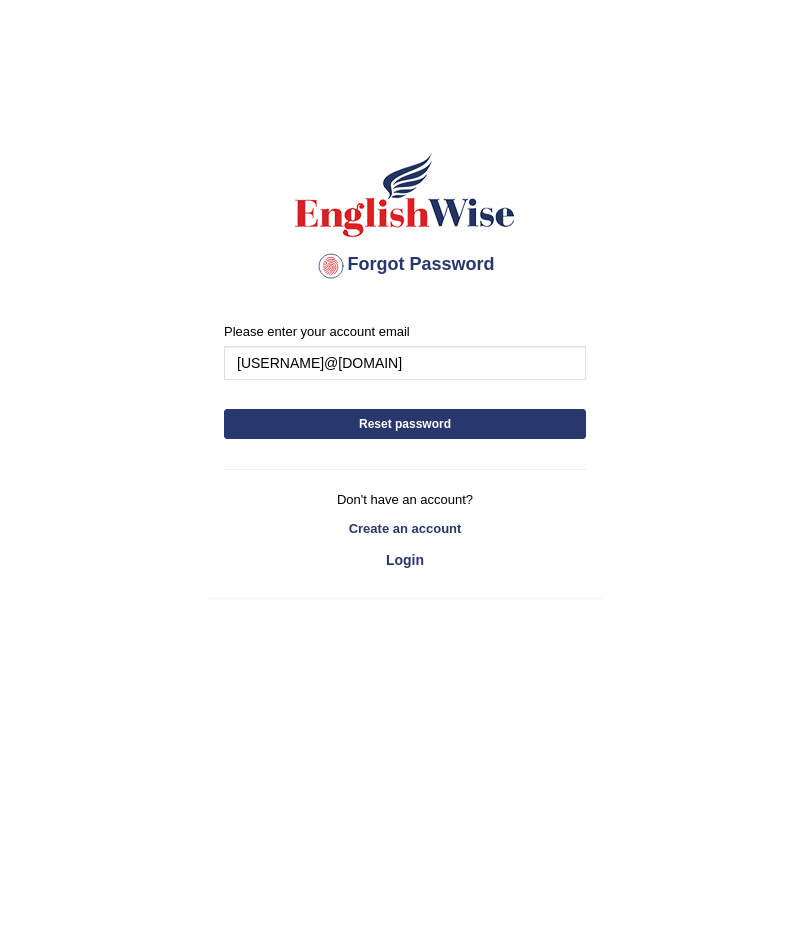 click on "Reset password" at bounding box center (405, 424) 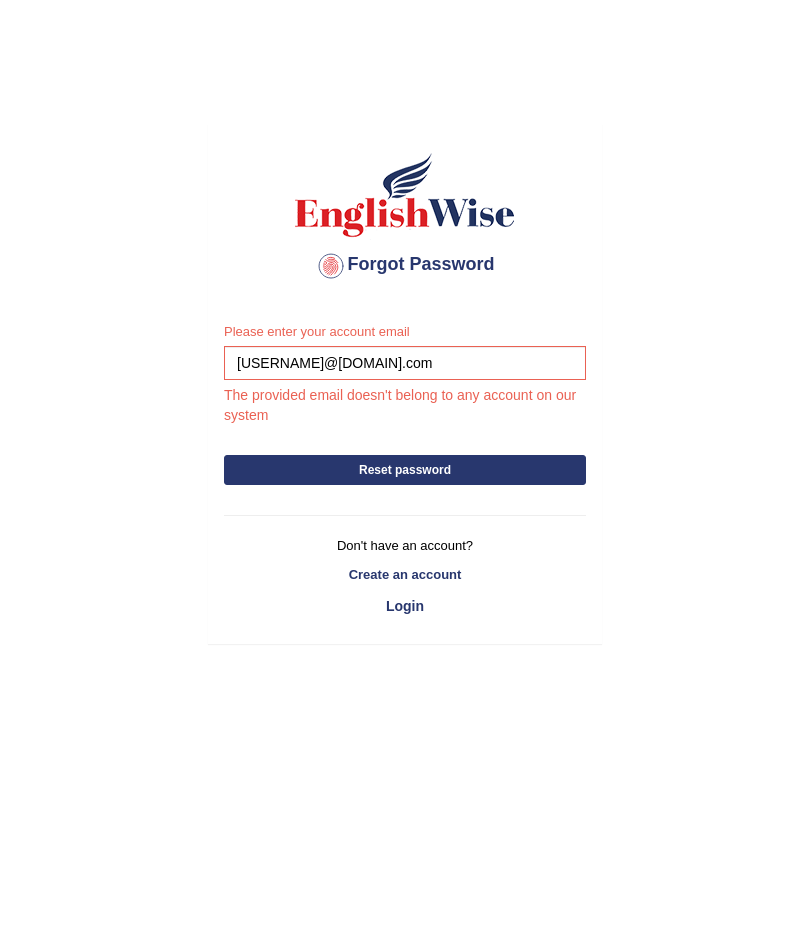 scroll, scrollTop: 0, scrollLeft: 0, axis: both 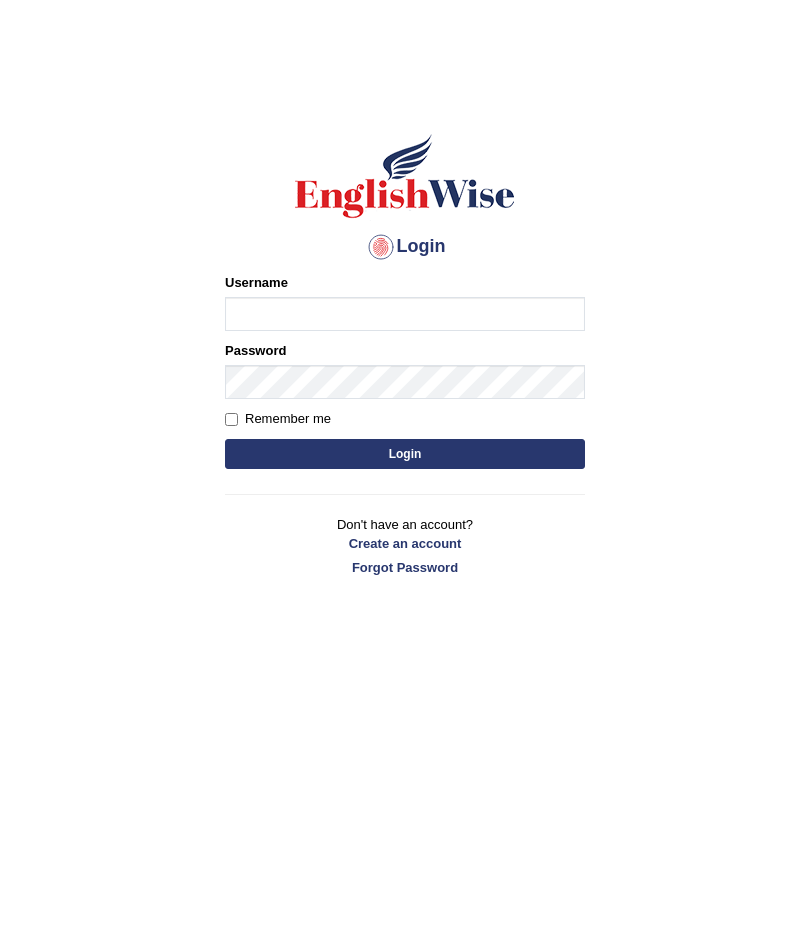 click on "Forgot Password" at bounding box center [405, 567] 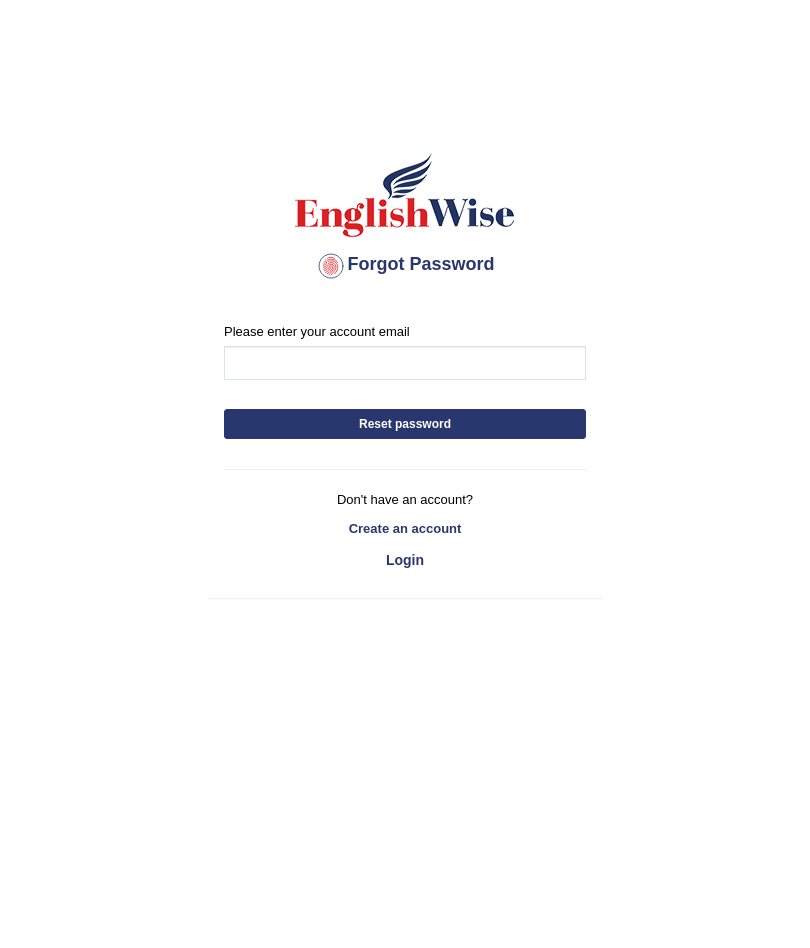 scroll, scrollTop: 0, scrollLeft: 0, axis: both 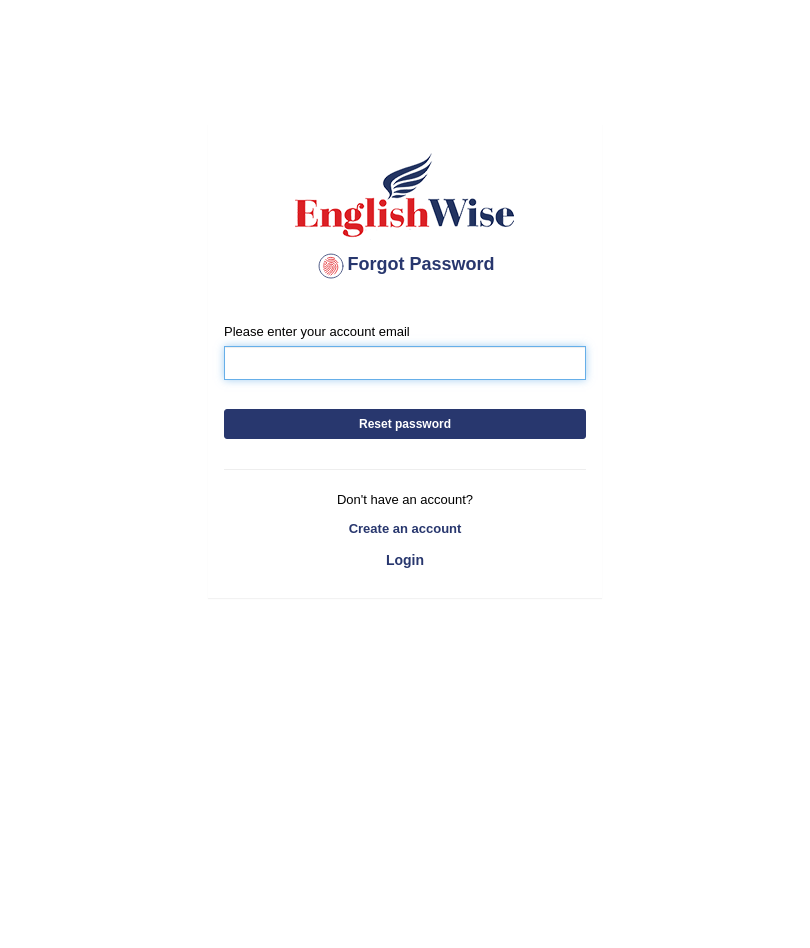 click on "Please enter your account email" at bounding box center (405, 363) 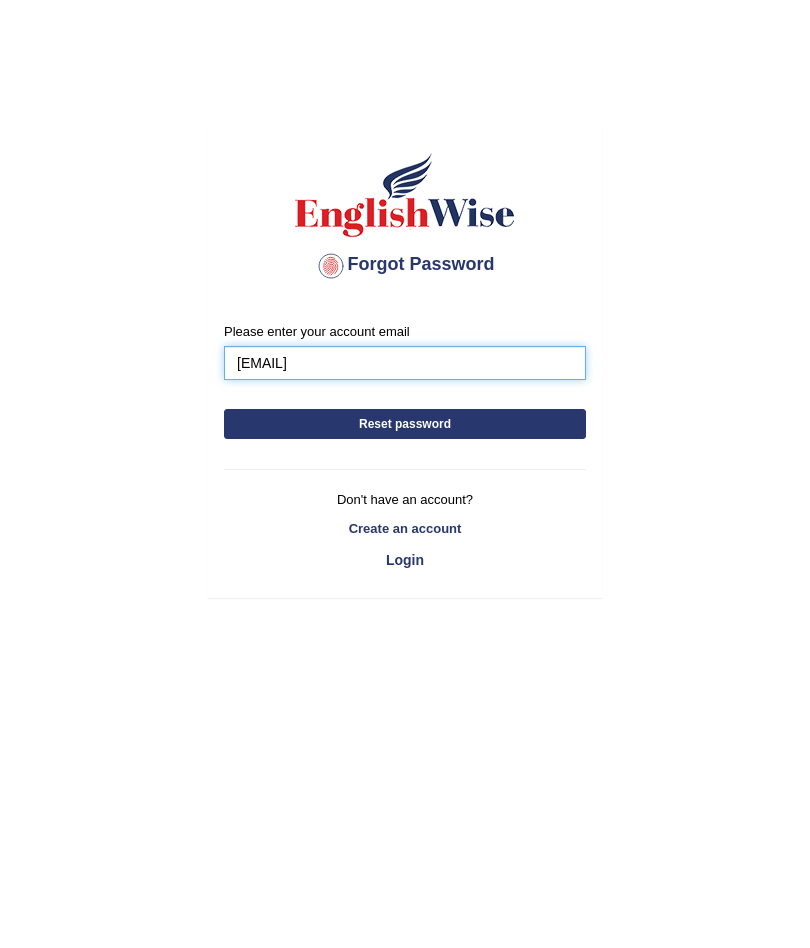 type on "hamsa.kh91@gmail.com" 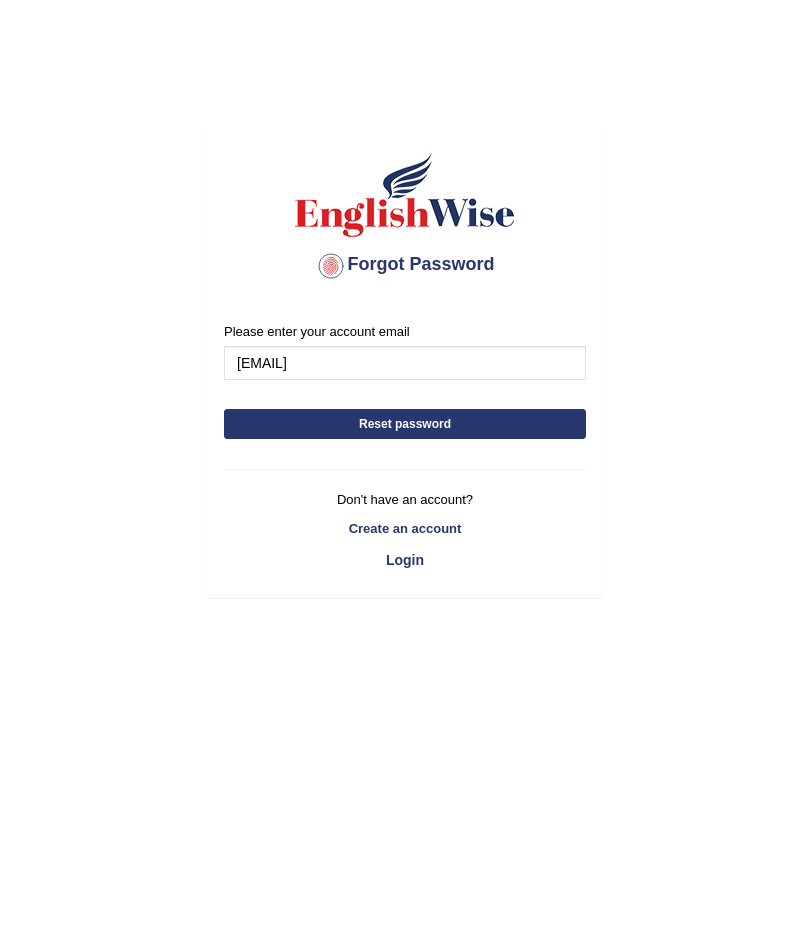click on "Reset password" at bounding box center [405, 424] 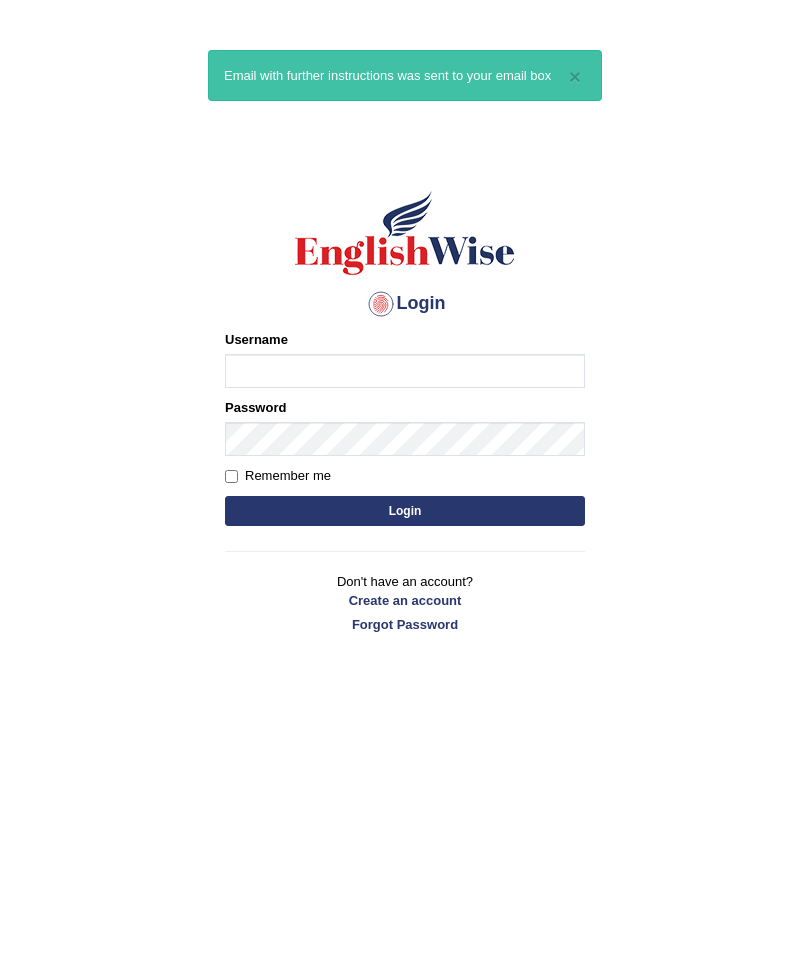 scroll, scrollTop: 0, scrollLeft: 0, axis: both 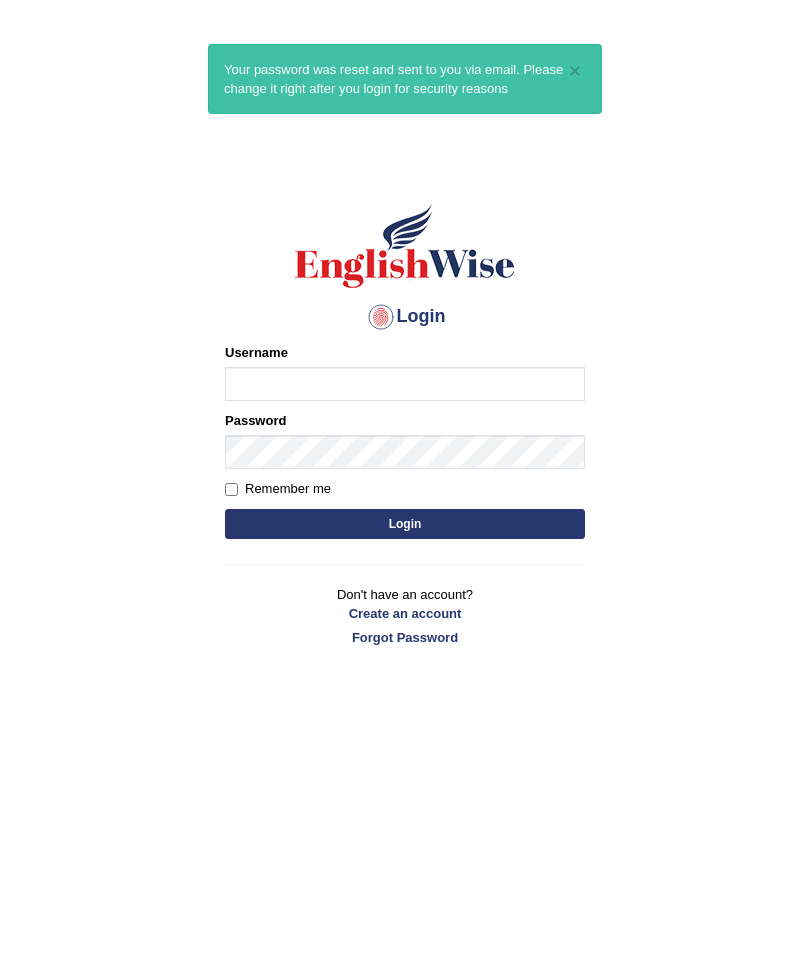 click on "Username" at bounding box center (405, 384) 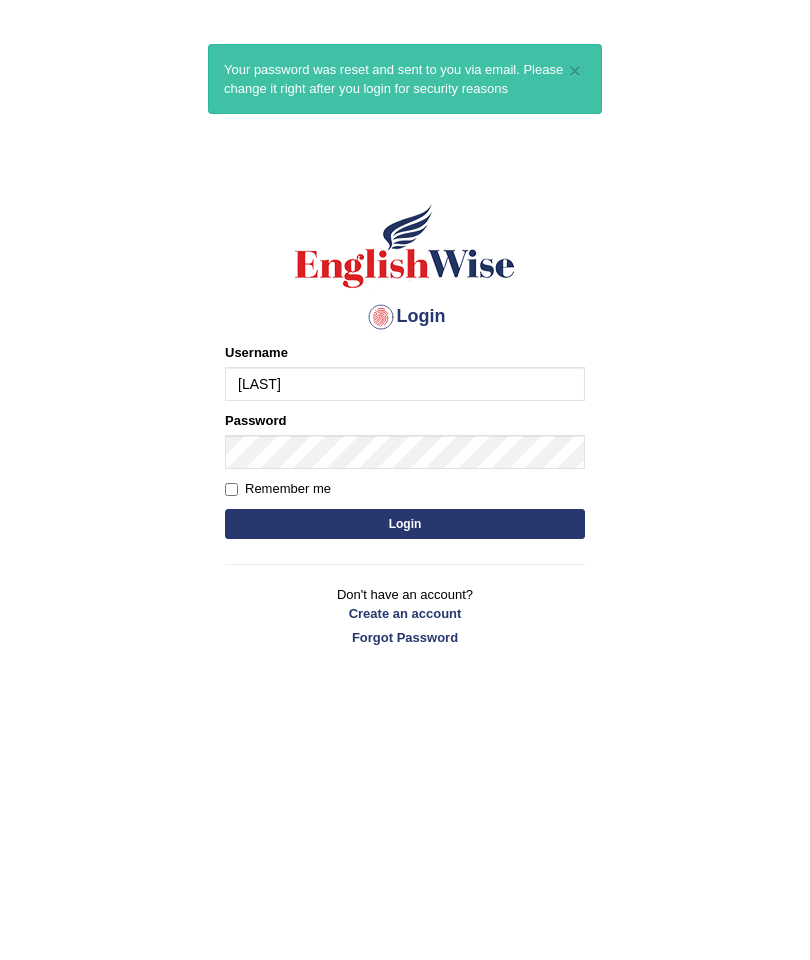 type on "alsuhail" 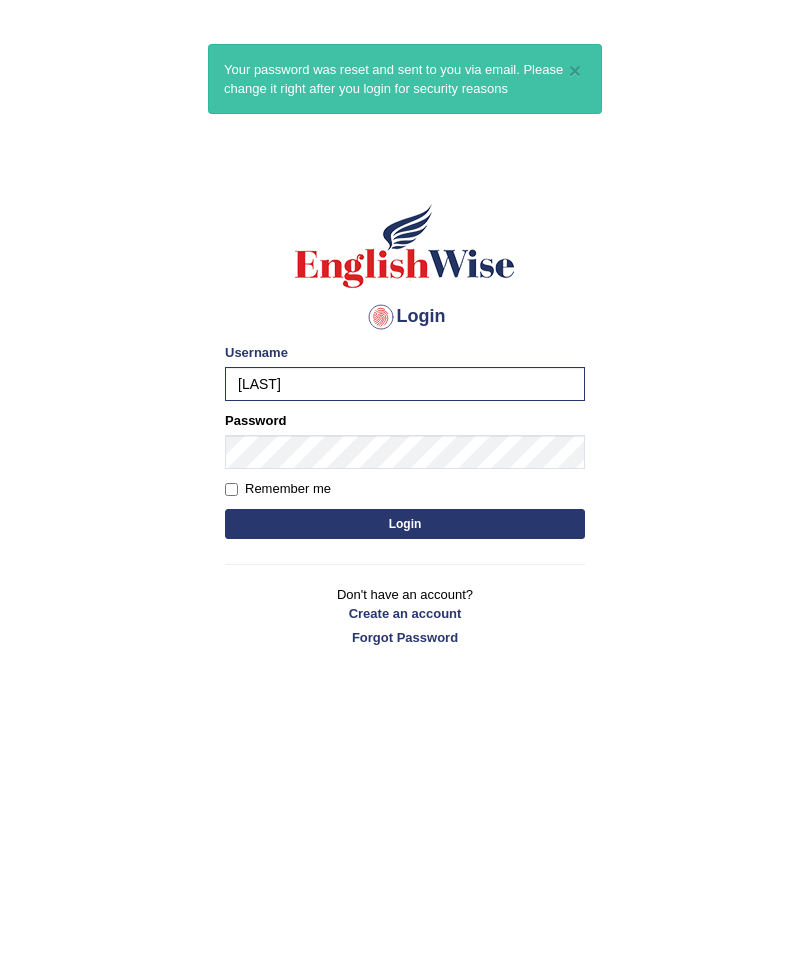 click on "Remember me" at bounding box center (231, 489) 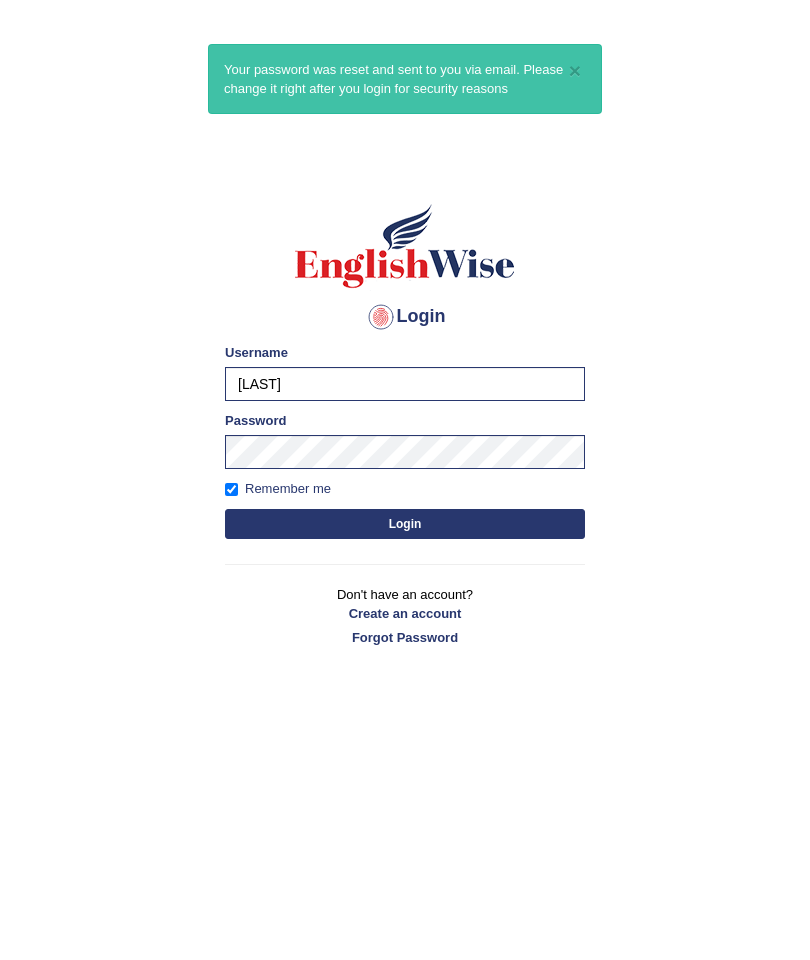 click on "Login" at bounding box center (405, 524) 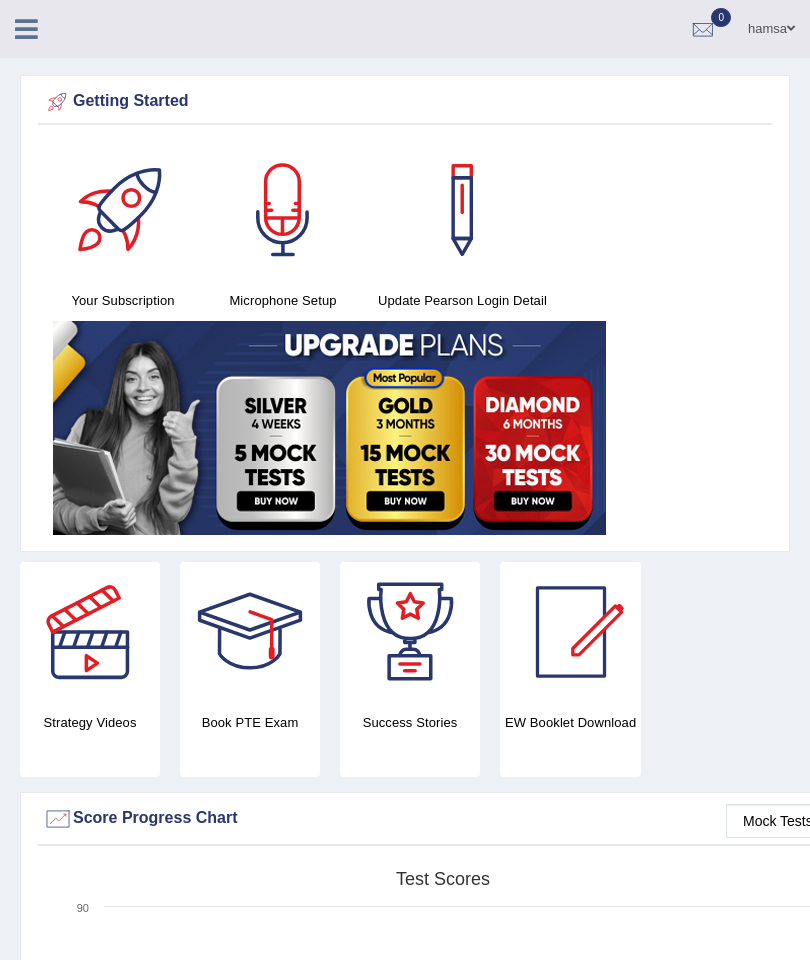 scroll, scrollTop: 0, scrollLeft: 0, axis: both 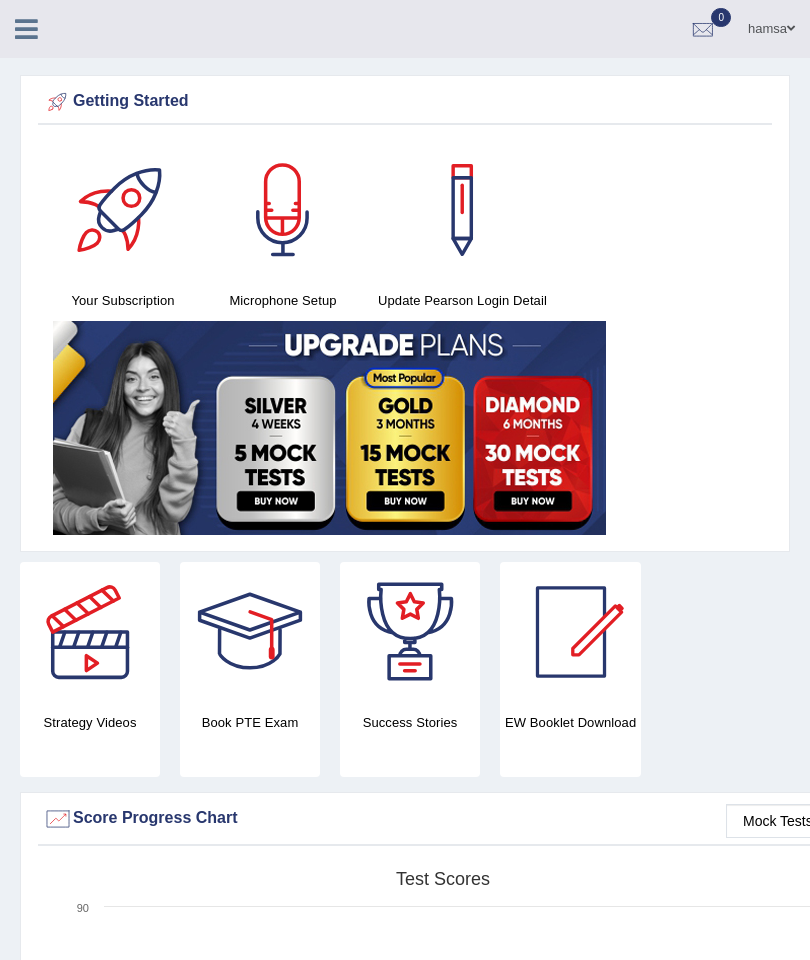 click at bounding box center [123, 210] 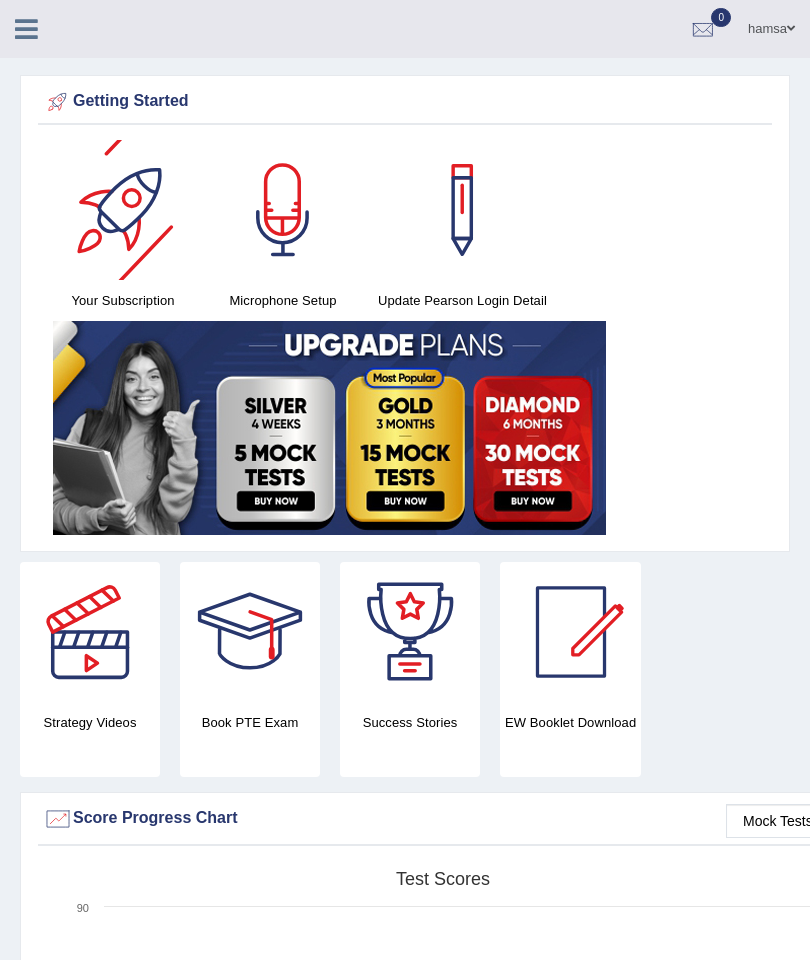 click at bounding box center [283, 210] 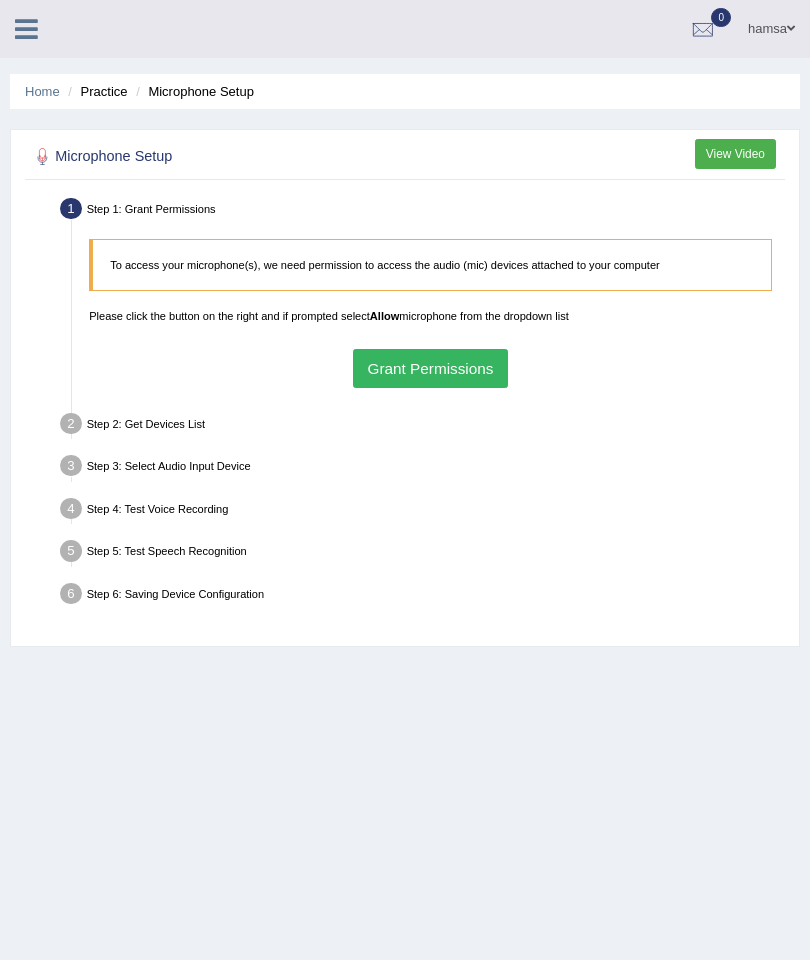 scroll, scrollTop: 0, scrollLeft: 0, axis: both 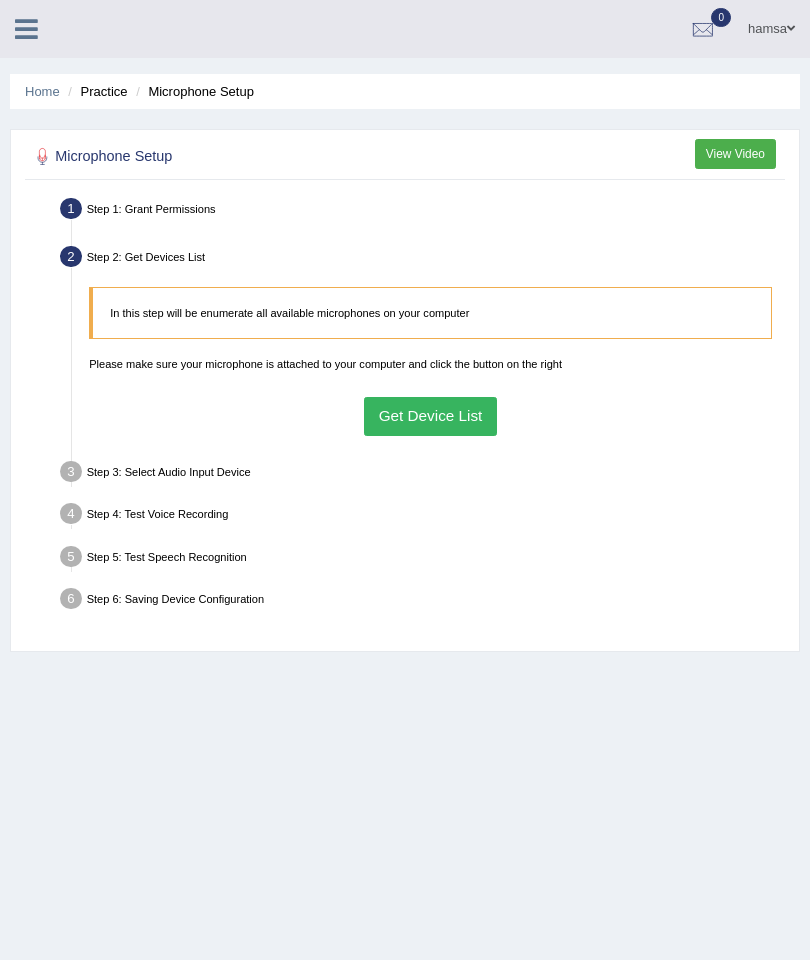 click on "Get Device List" at bounding box center [430, 416] 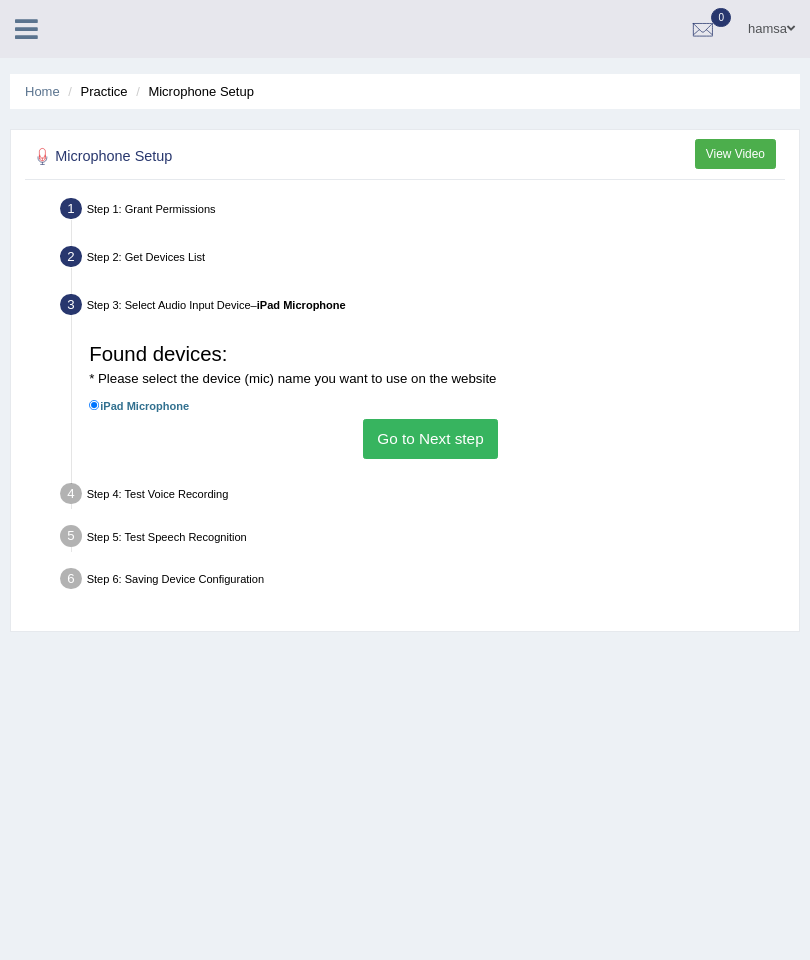 click on "iPad Microphone" at bounding box center [139, 405] 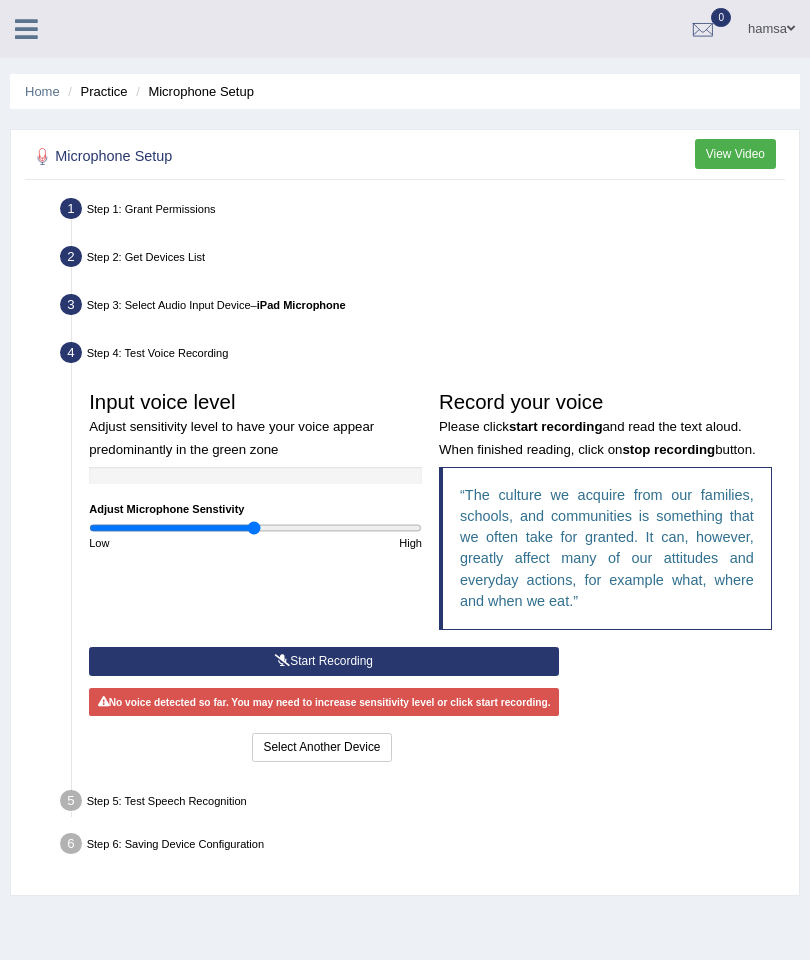 click on "Start Recording" at bounding box center (324, 661) 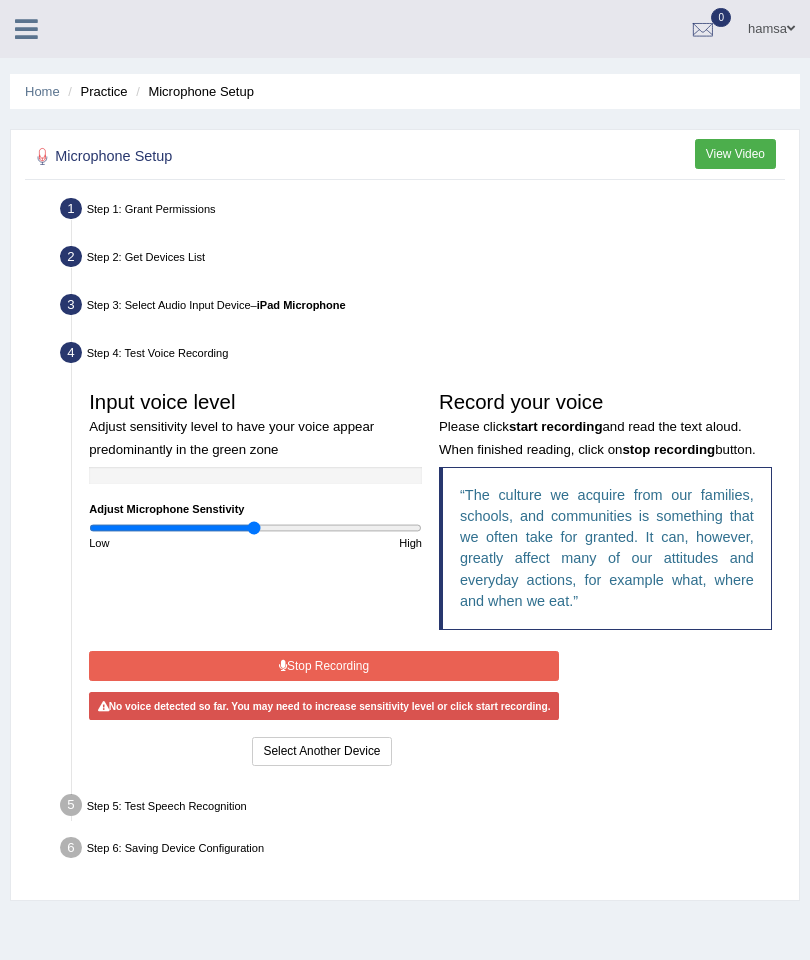 click on "Stop Recording" at bounding box center [324, 665] 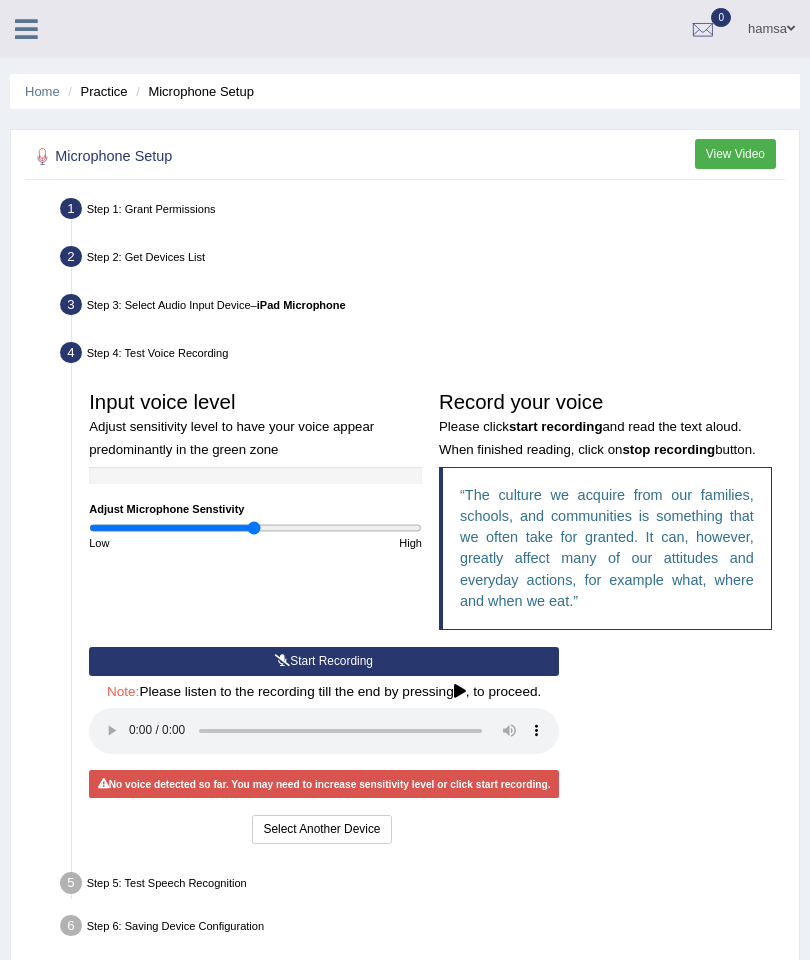 click on "Note:  Please listen to the recording till the end by pressing  , to proceed." at bounding box center [324, 722] 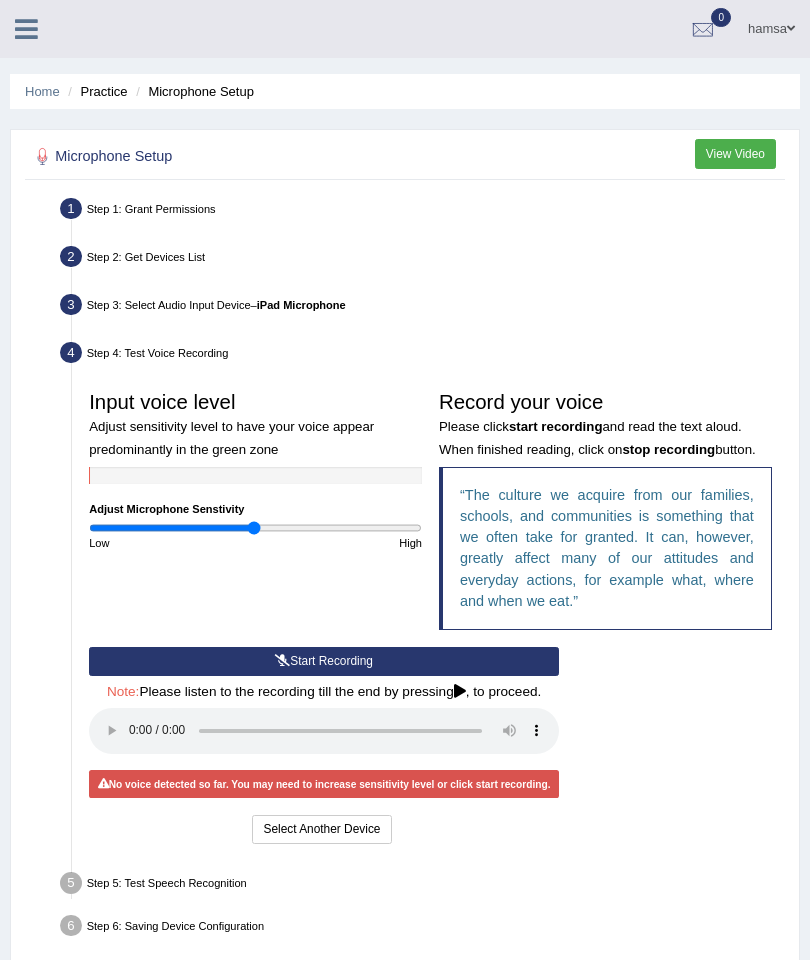 click on "Start Recording" at bounding box center (324, 661) 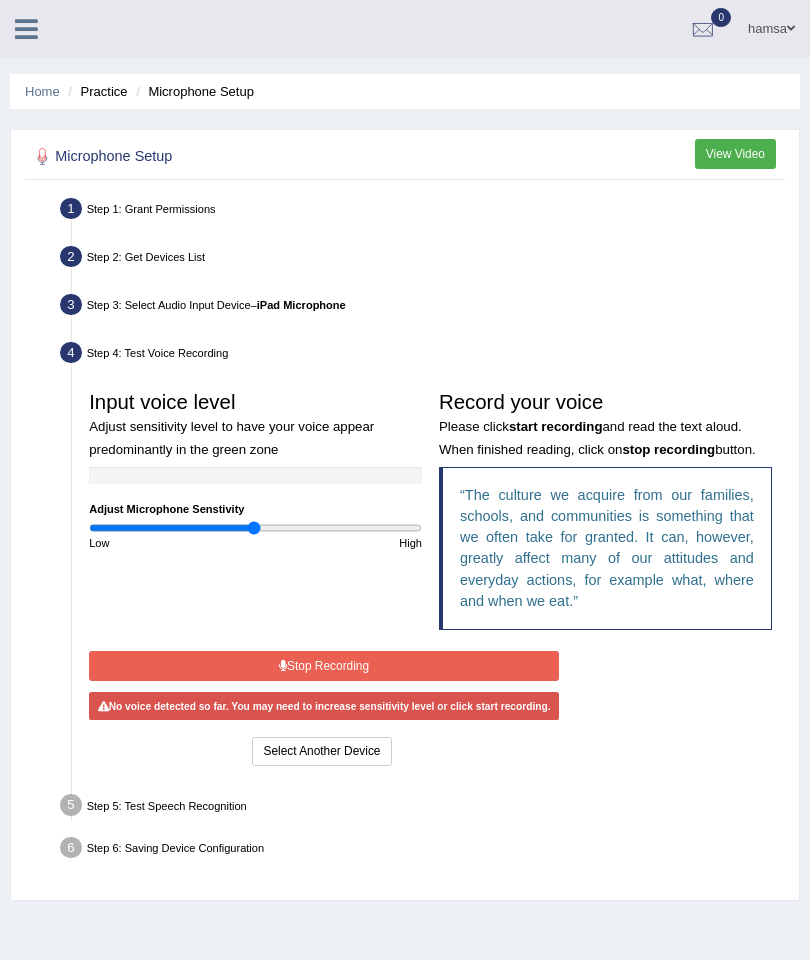 click on "Select Another Device" at bounding box center [321, 751] 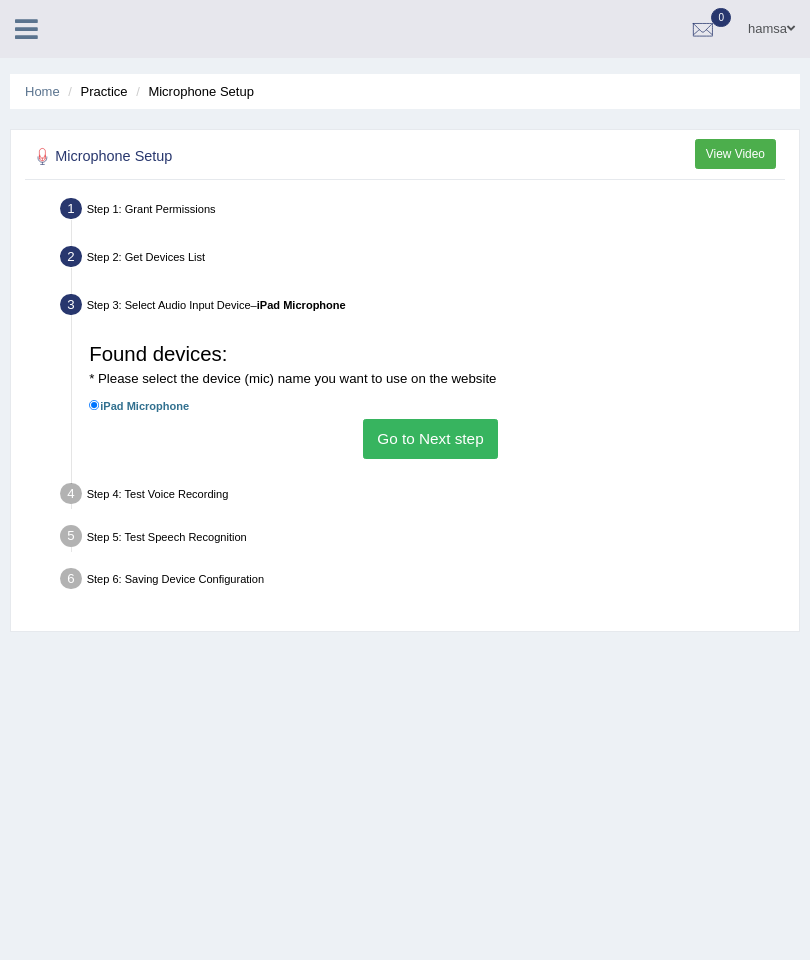 click on "Go to Next step" at bounding box center [430, 438] 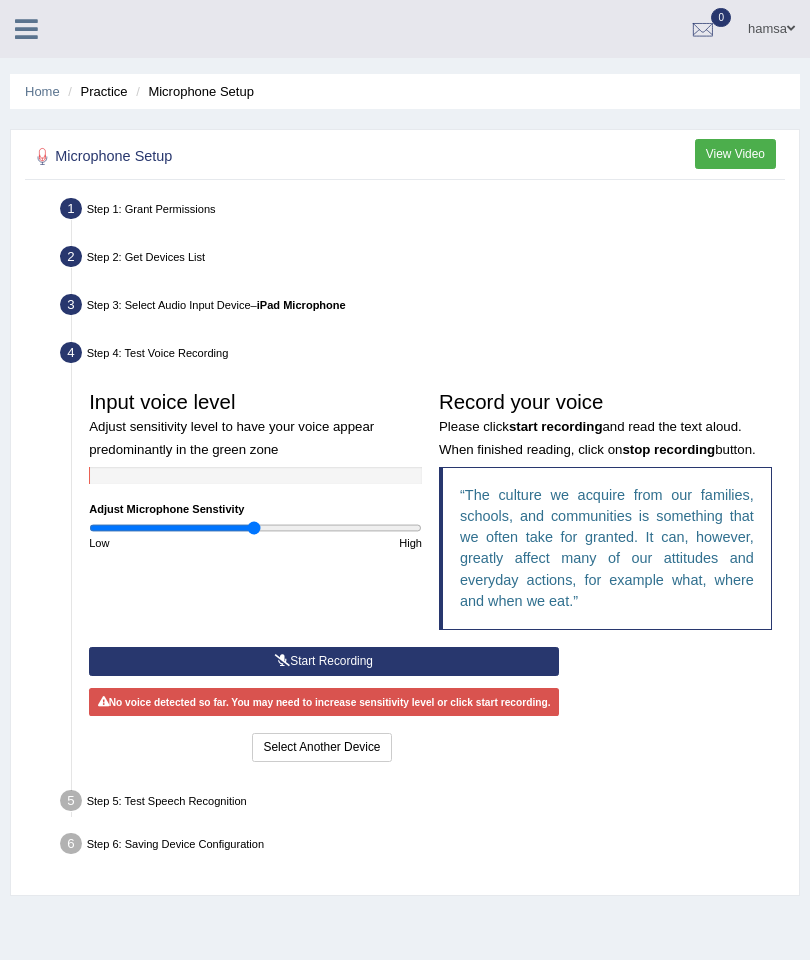 click on "Start Recording" at bounding box center (324, 661) 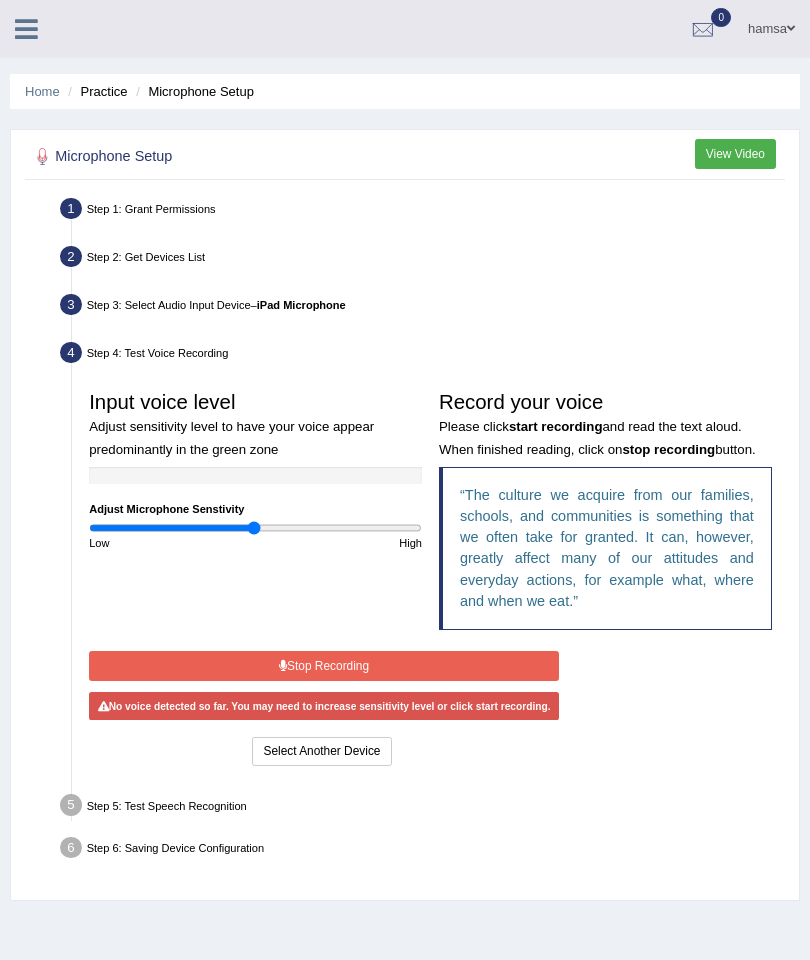 click on "Stop Recording" at bounding box center (324, 665) 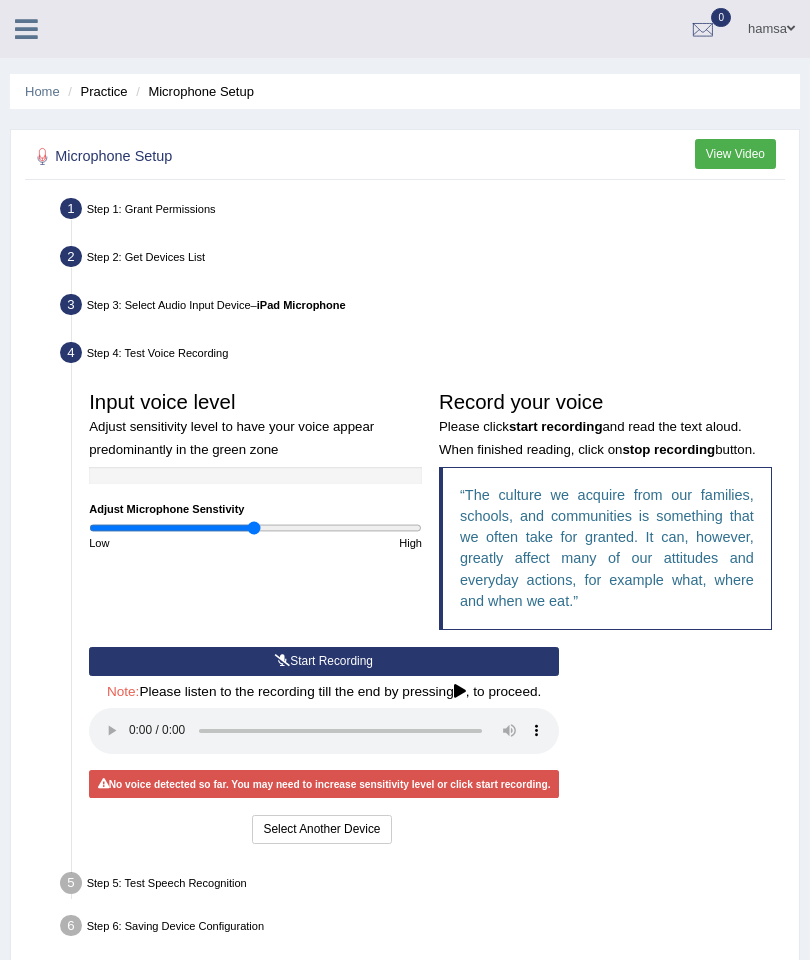 click on "Start Recording" at bounding box center [324, 661] 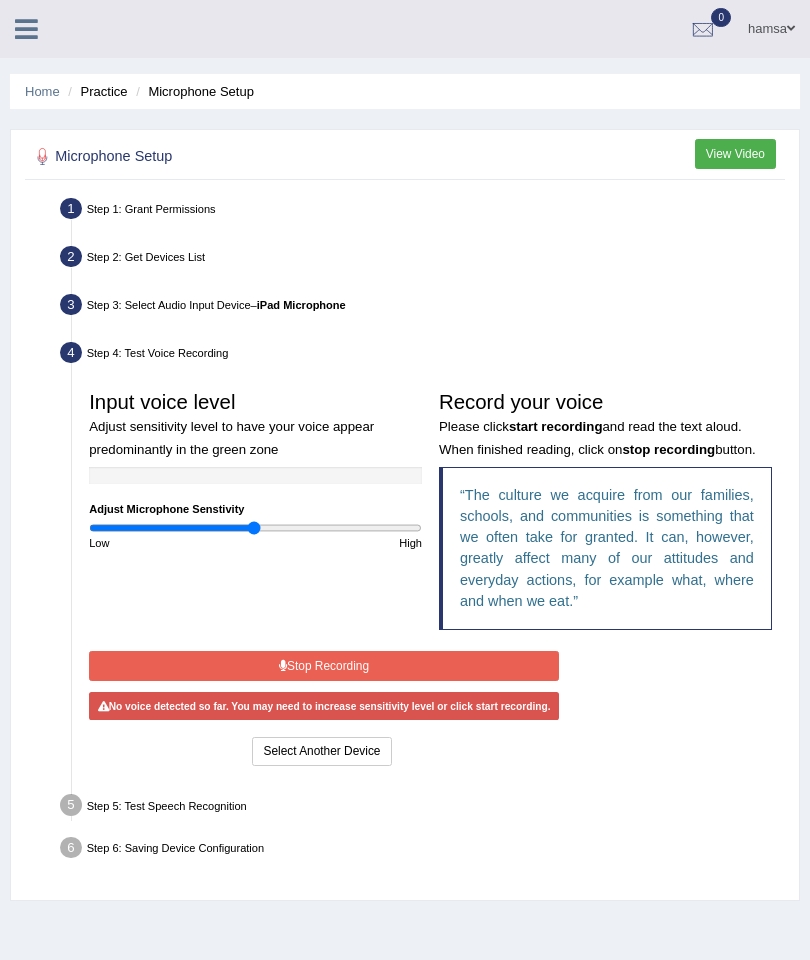 click on "Stop Recording" at bounding box center (324, 665) 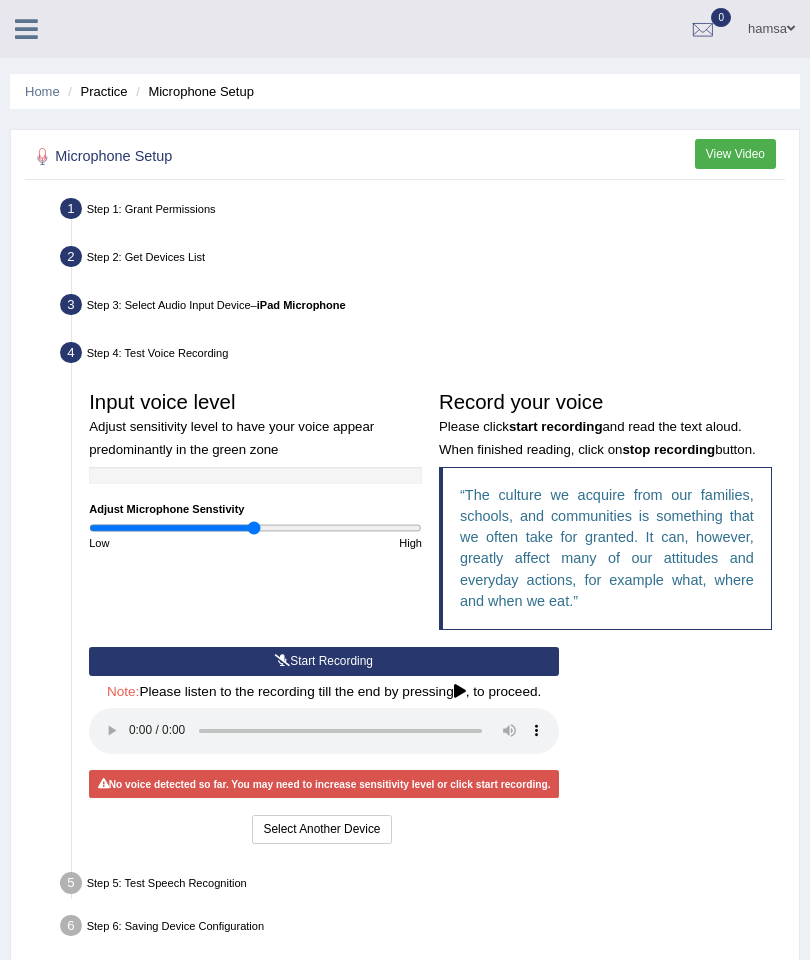 click on "Start Recording" at bounding box center (324, 661) 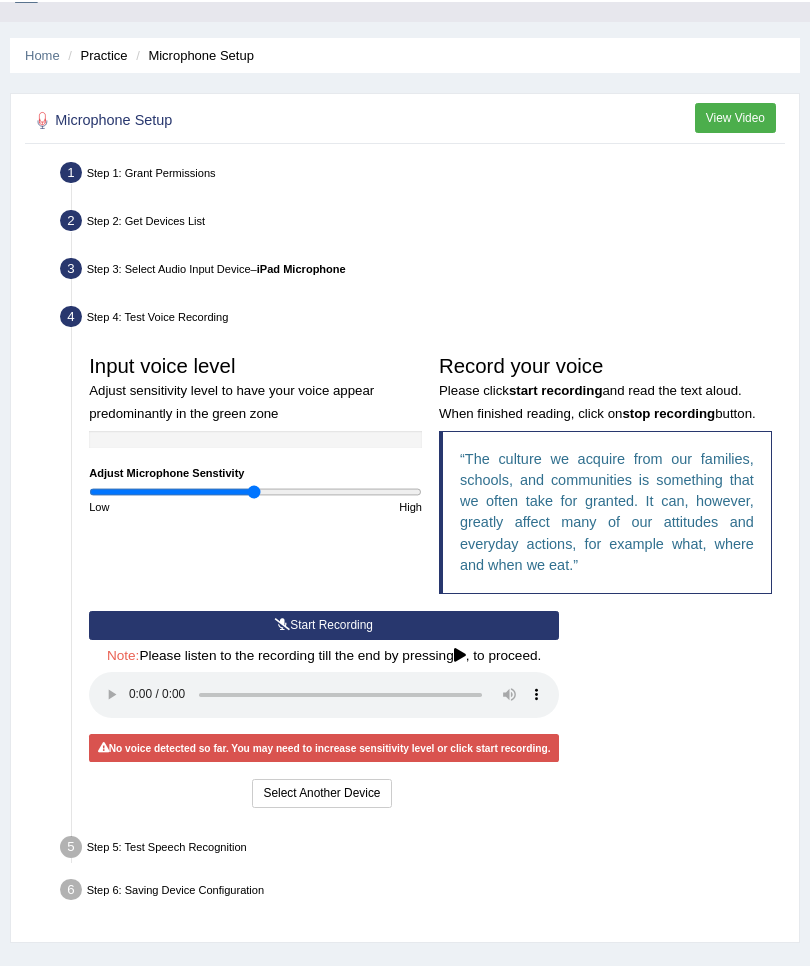 scroll, scrollTop: 46, scrollLeft: 0, axis: vertical 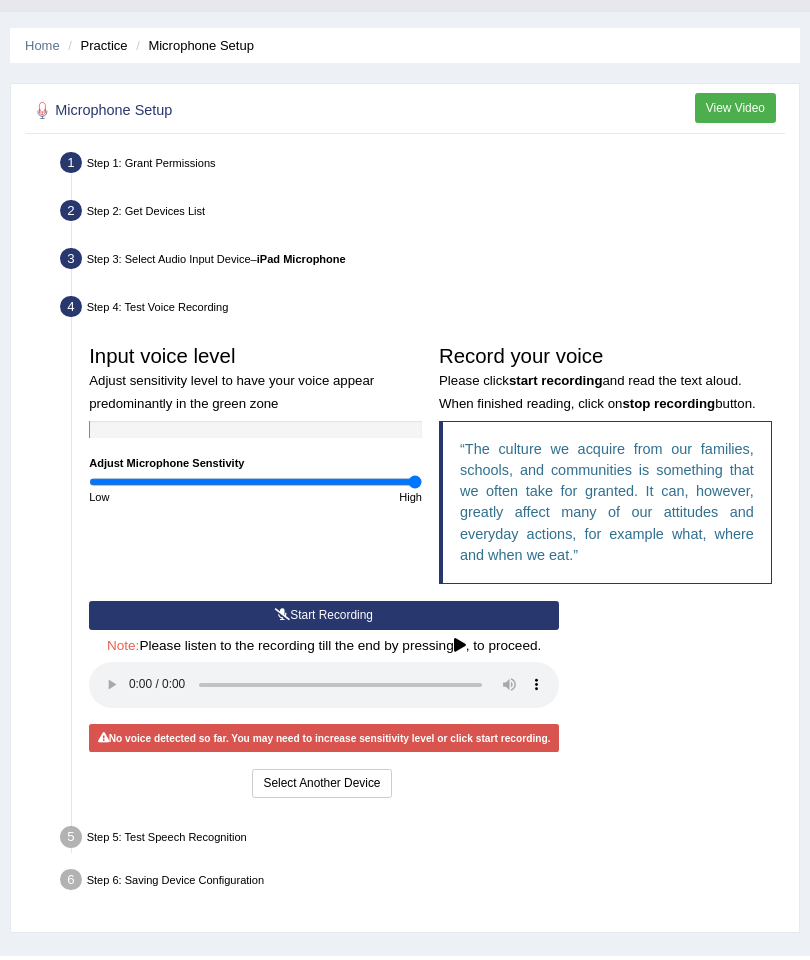 type on "2" 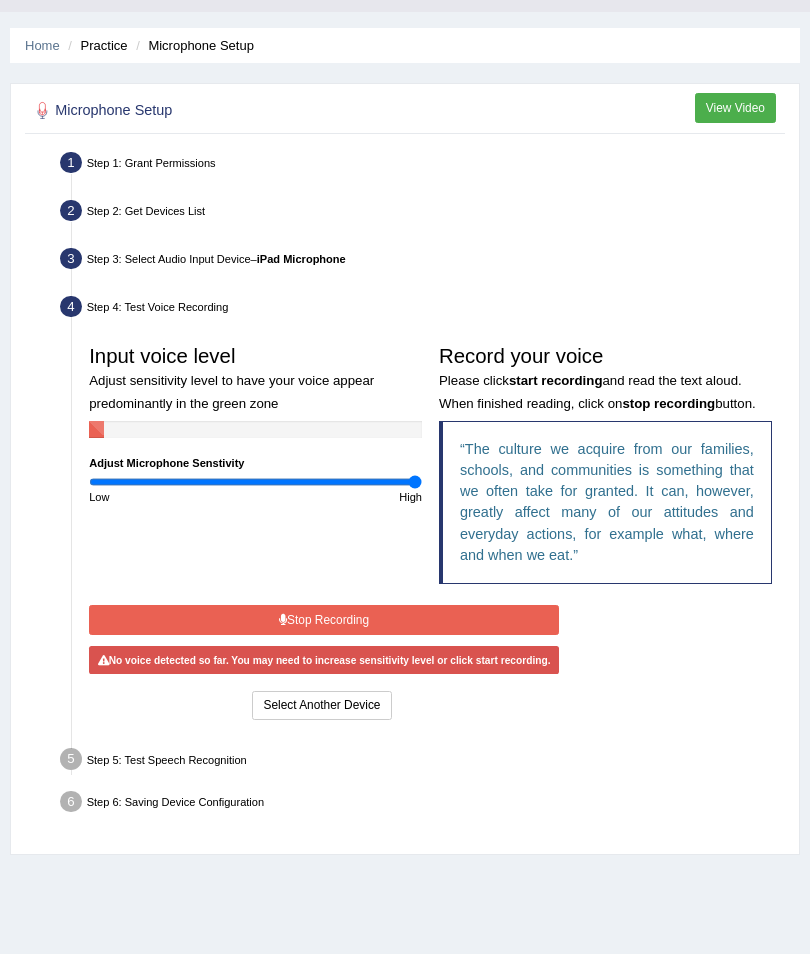 click on "Stop Recording" at bounding box center [324, 619] 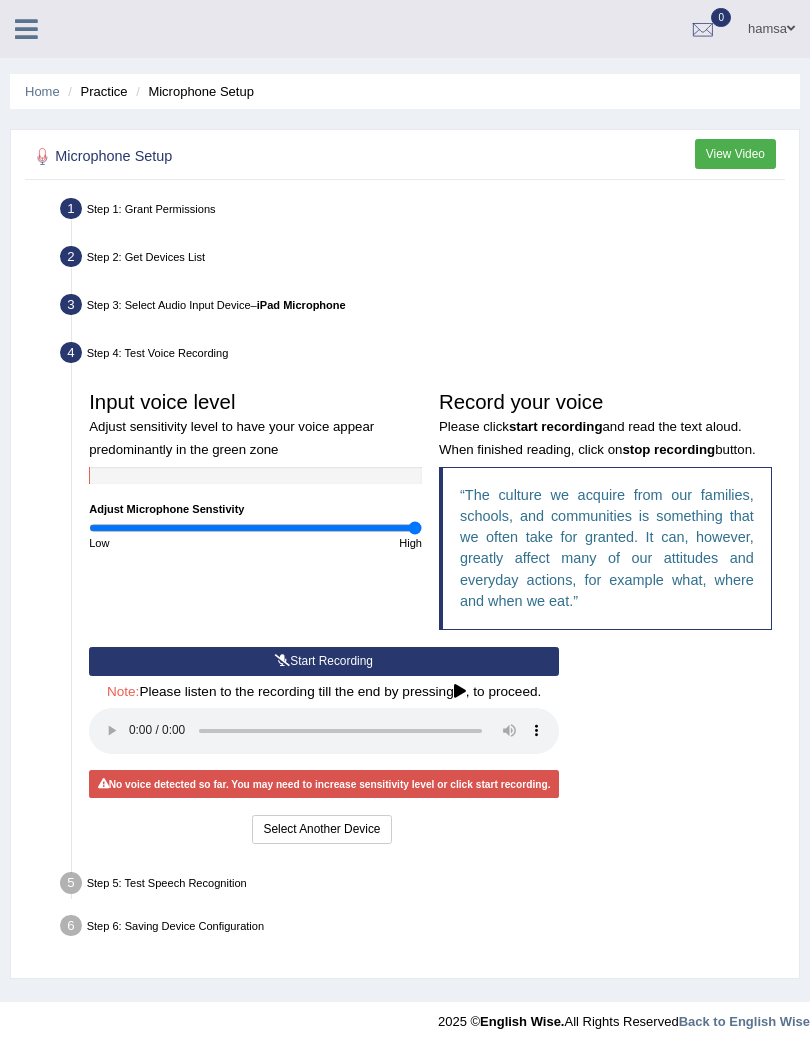 click on "Select Another Device" at bounding box center [321, 829] 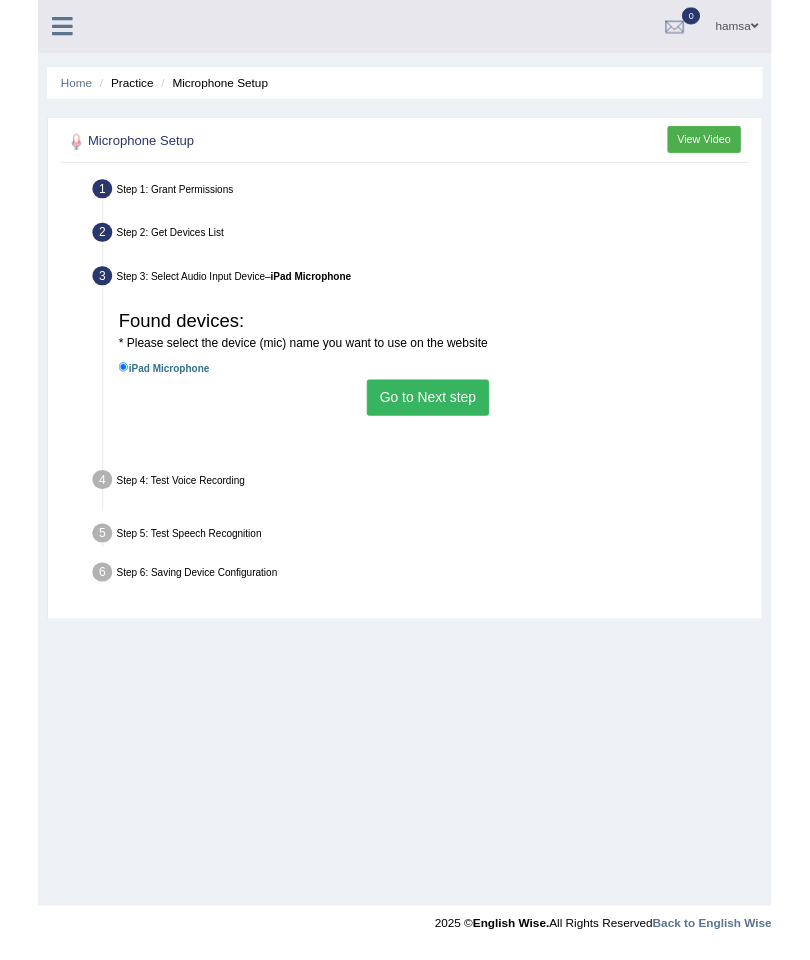 scroll, scrollTop: 0, scrollLeft: 0, axis: both 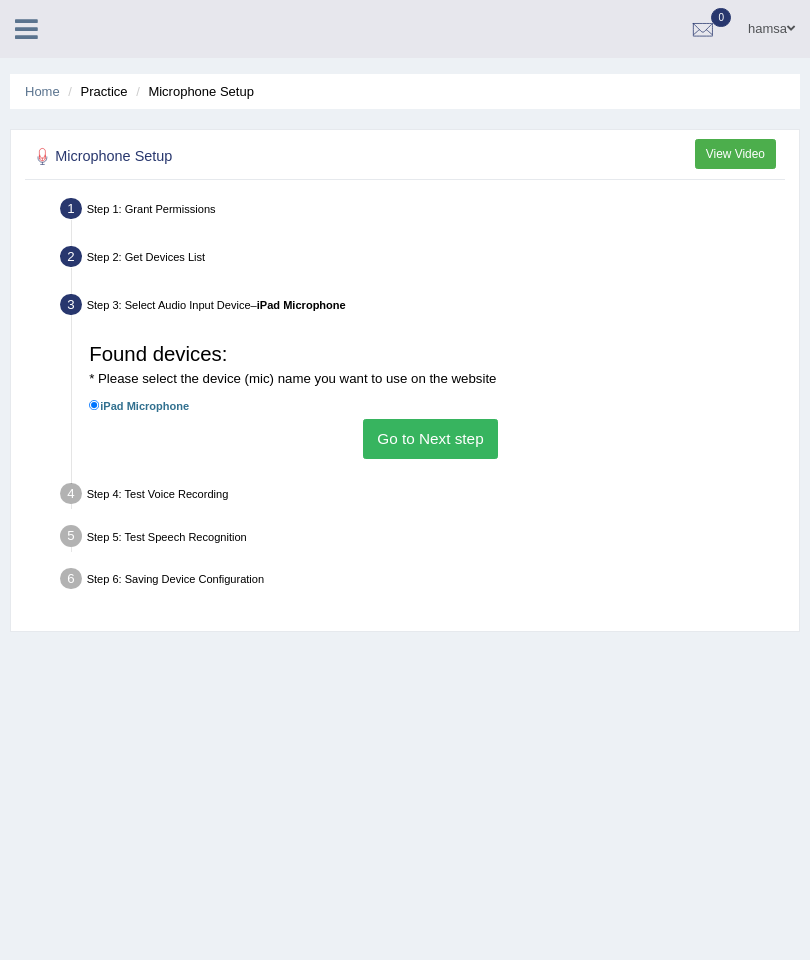 click on "Go to Next step" at bounding box center [430, 438] 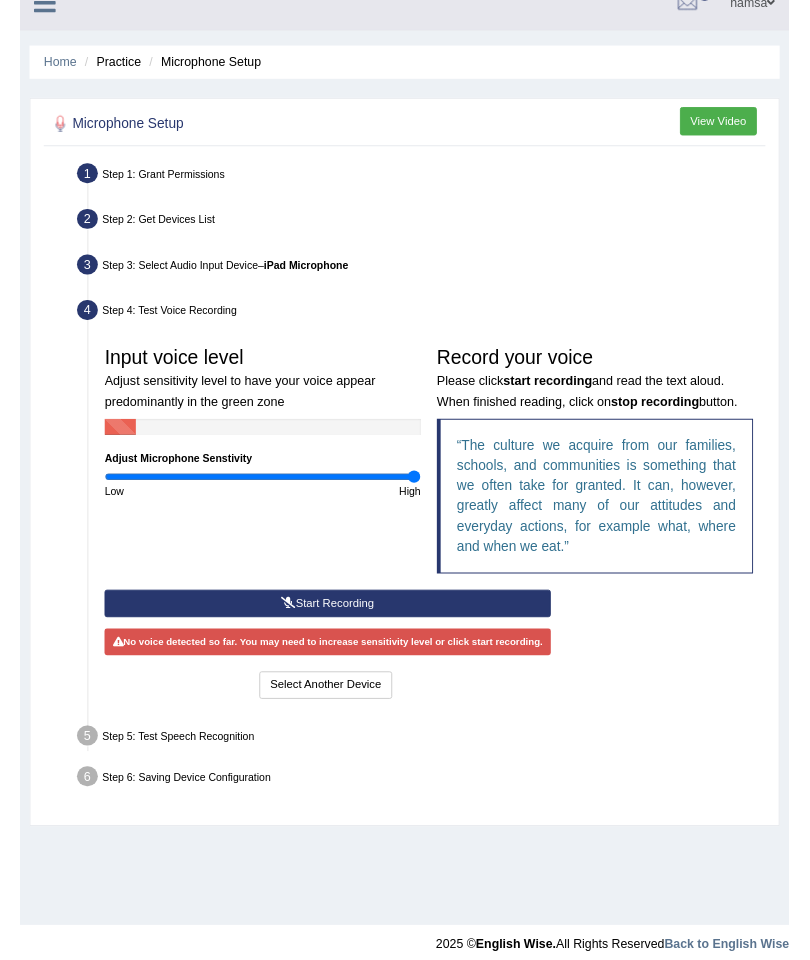 scroll, scrollTop: 143, scrollLeft: 0, axis: vertical 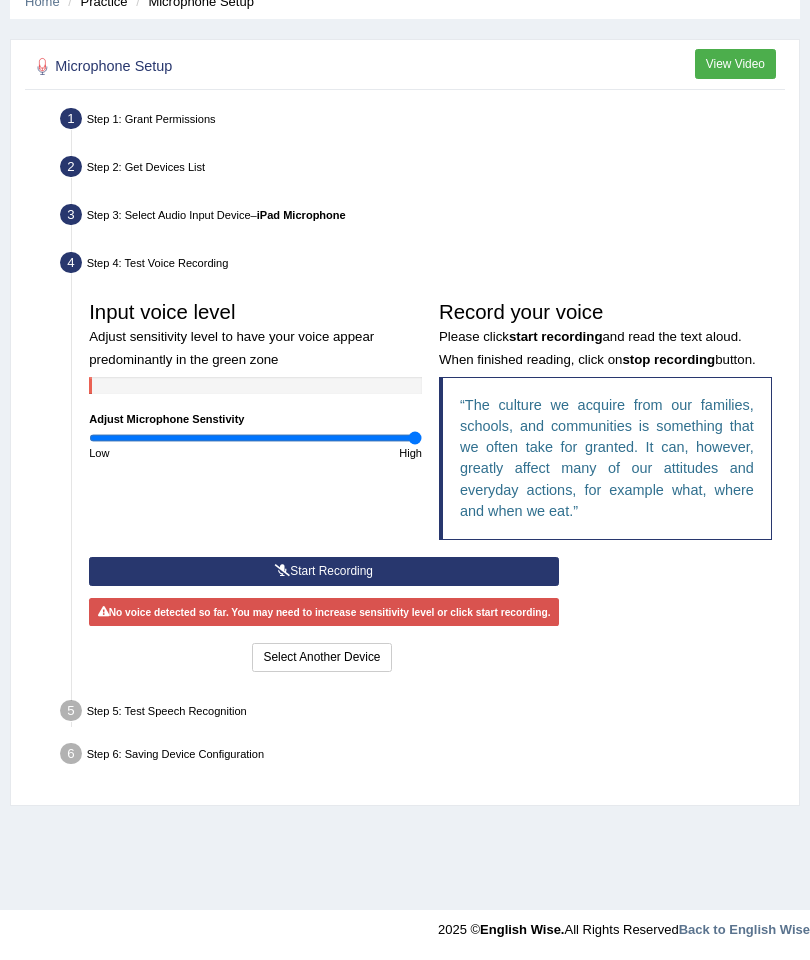 click on "Step 5: Test Speech Recognition" at bounding box center [422, 713] 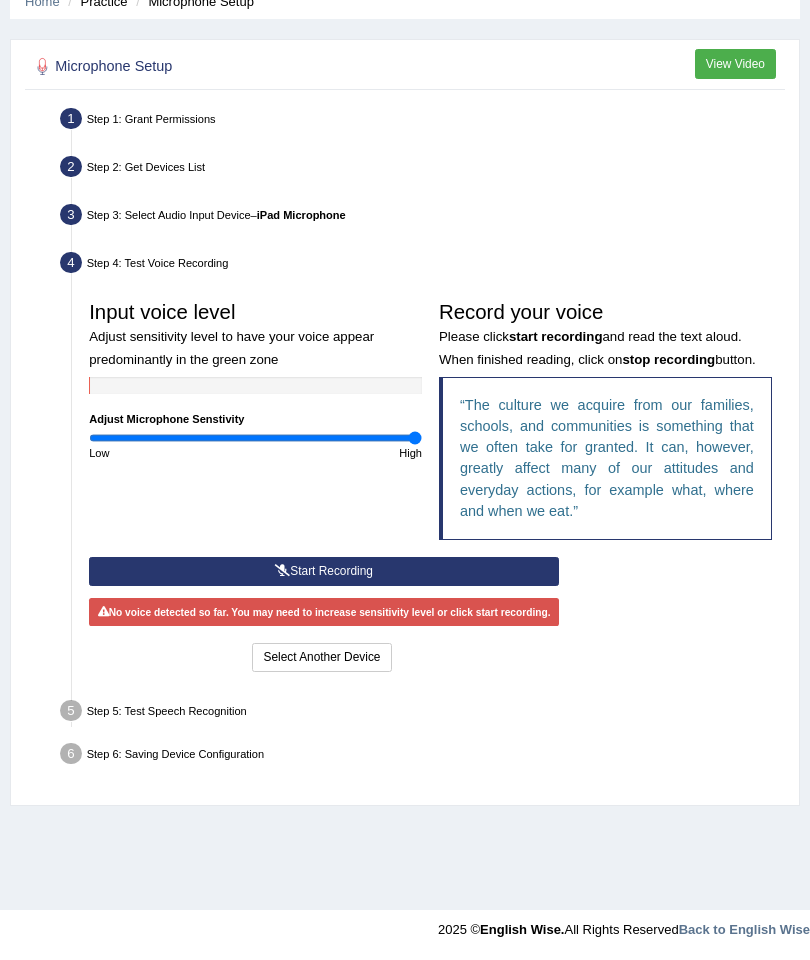 click on "Step 5: Test Speech Recognition" at bounding box center (422, 713) 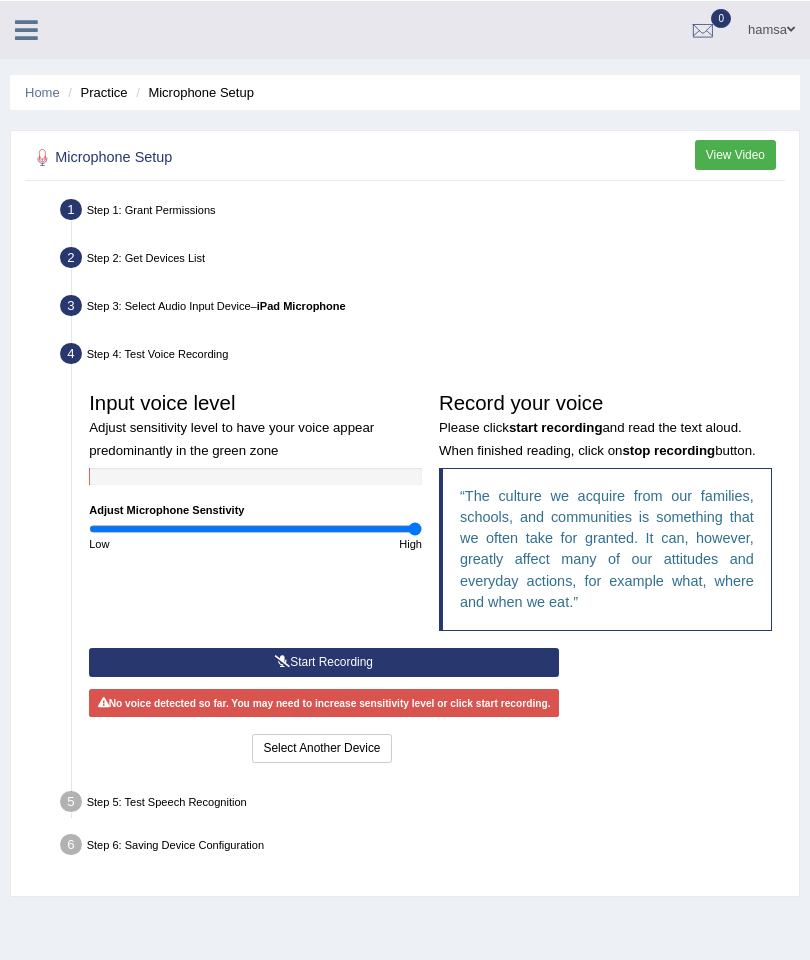 scroll, scrollTop: 143, scrollLeft: 0, axis: vertical 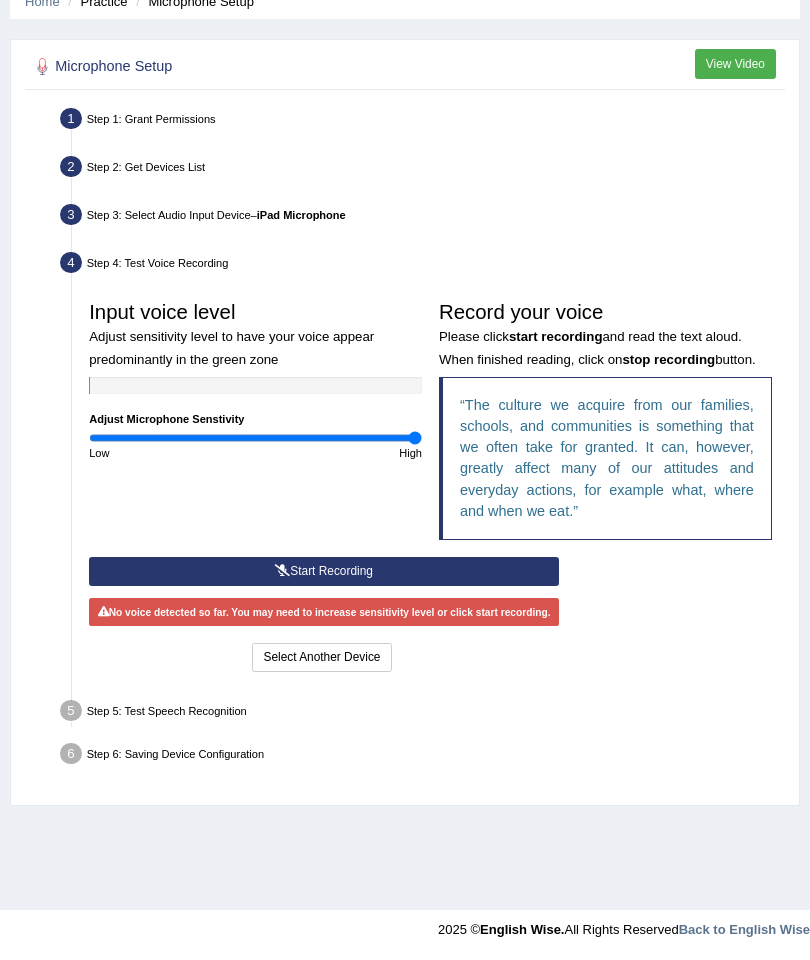 click on "Start Recording" at bounding box center (324, 571) 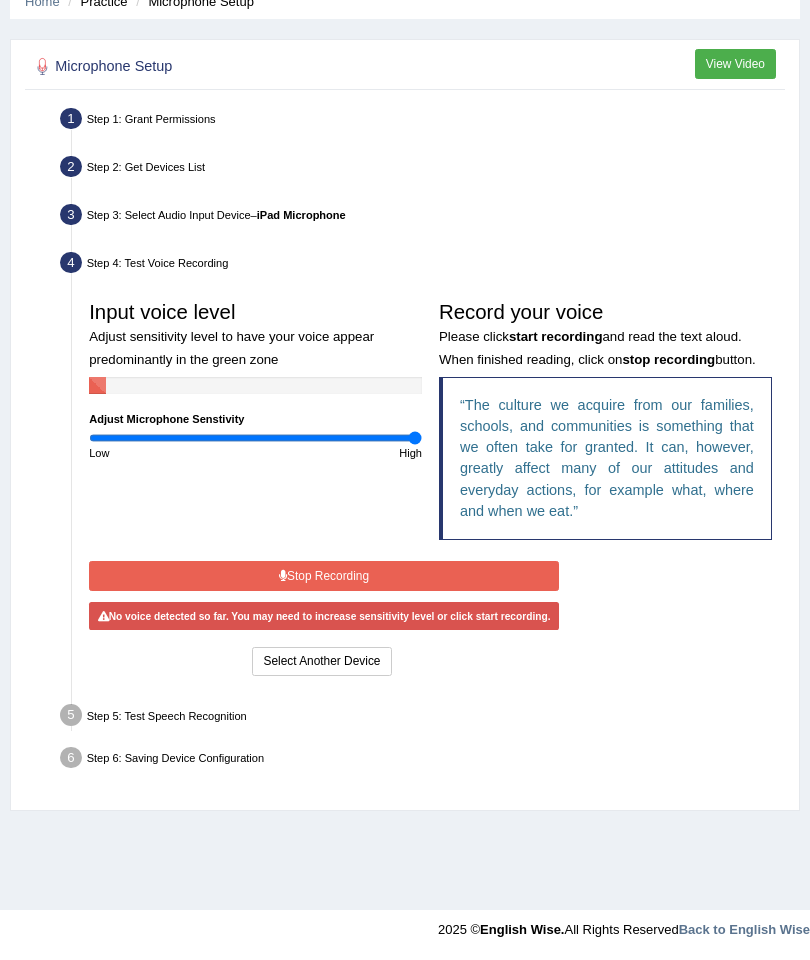 click on "Stop Recording" at bounding box center (324, 575) 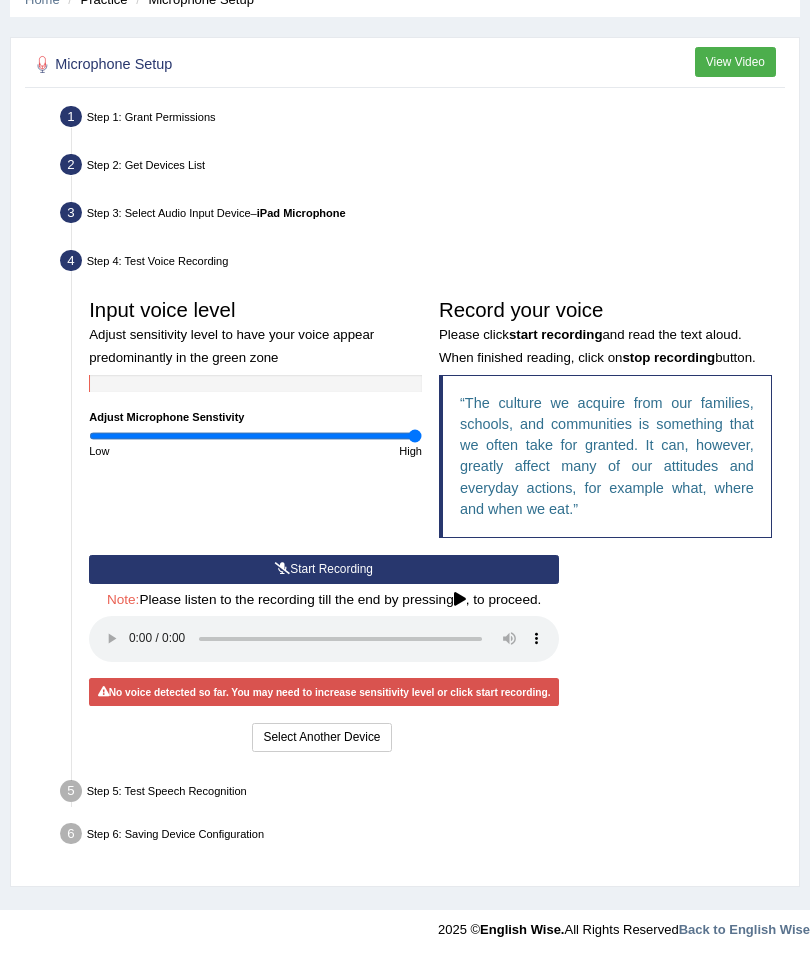 click on "Start Recording" at bounding box center (324, 569) 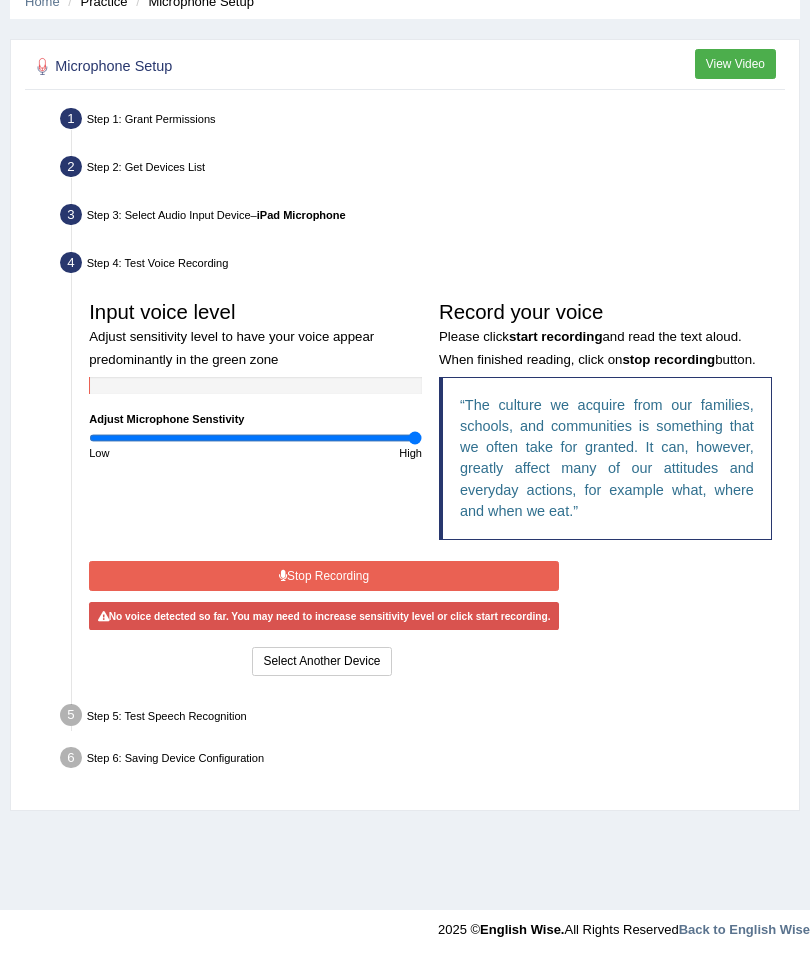 click on "No voice detected so far. You may need to increase sensitivity level or click start recording." at bounding box center [324, 616] 